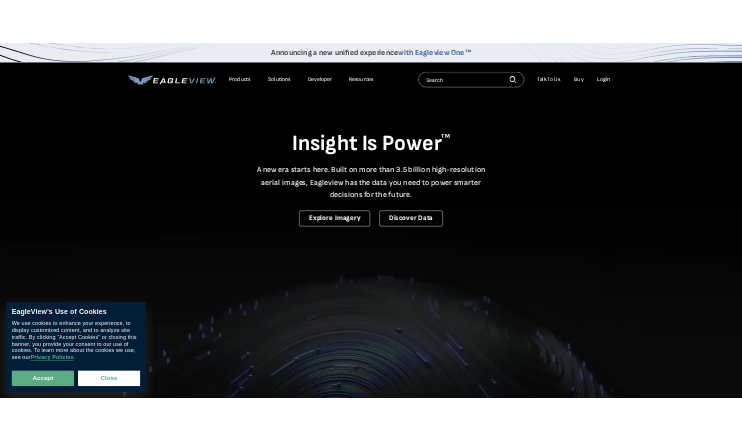 scroll, scrollTop: 0, scrollLeft: 0, axis: both 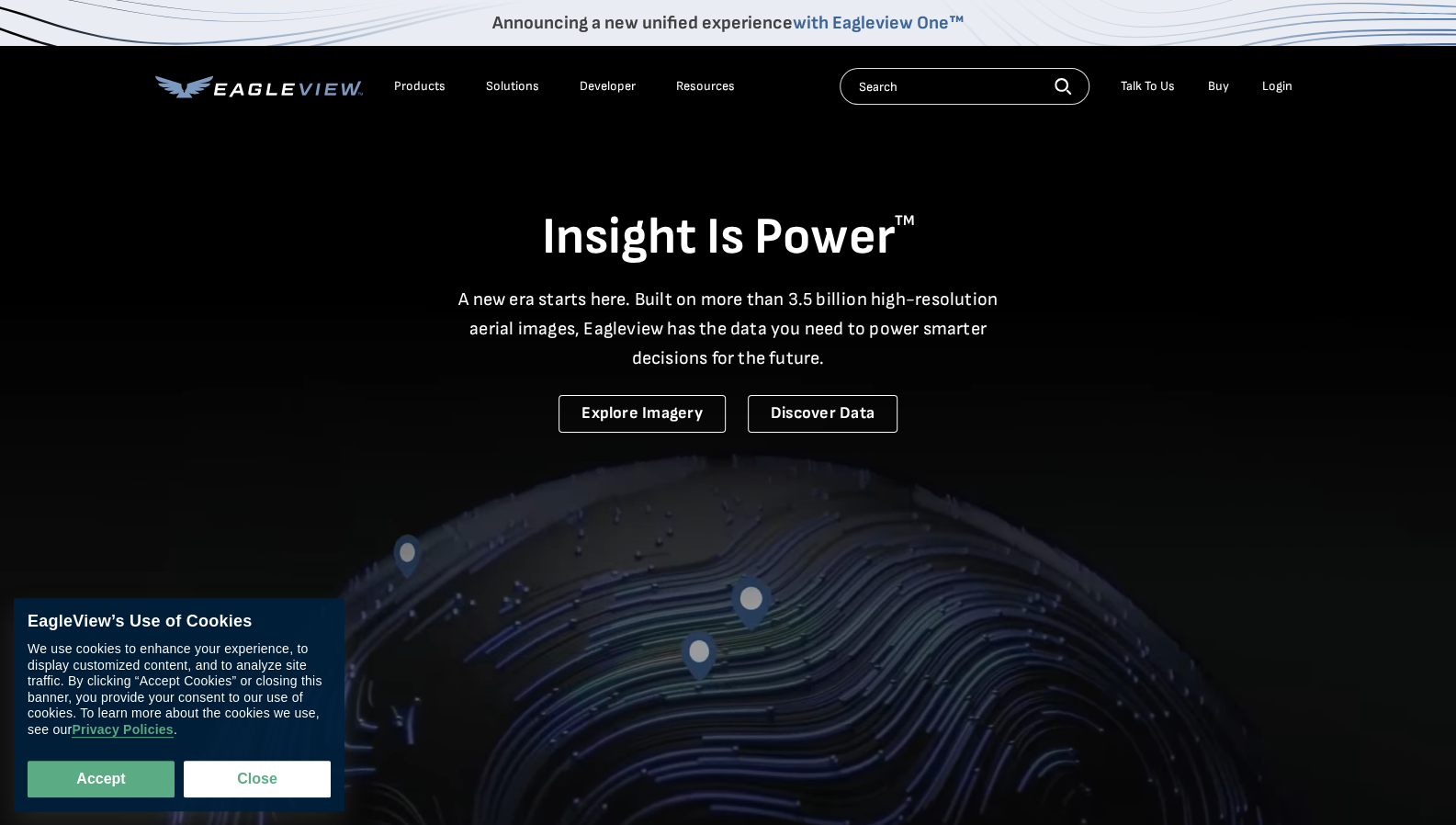 click on "Login" at bounding box center (1277, 86) 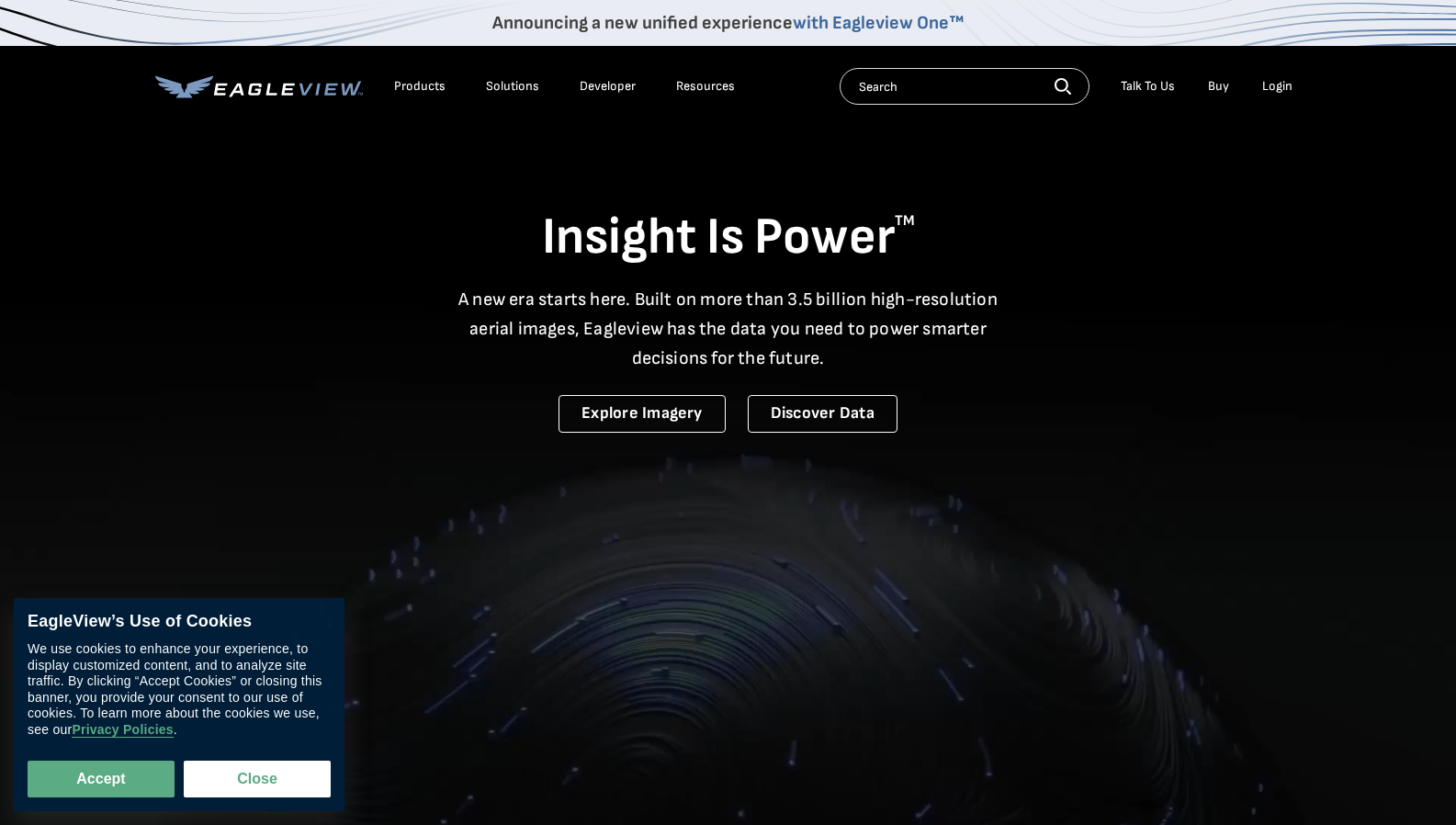 scroll, scrollTop: 0, scrollLeft: 0, axis: both 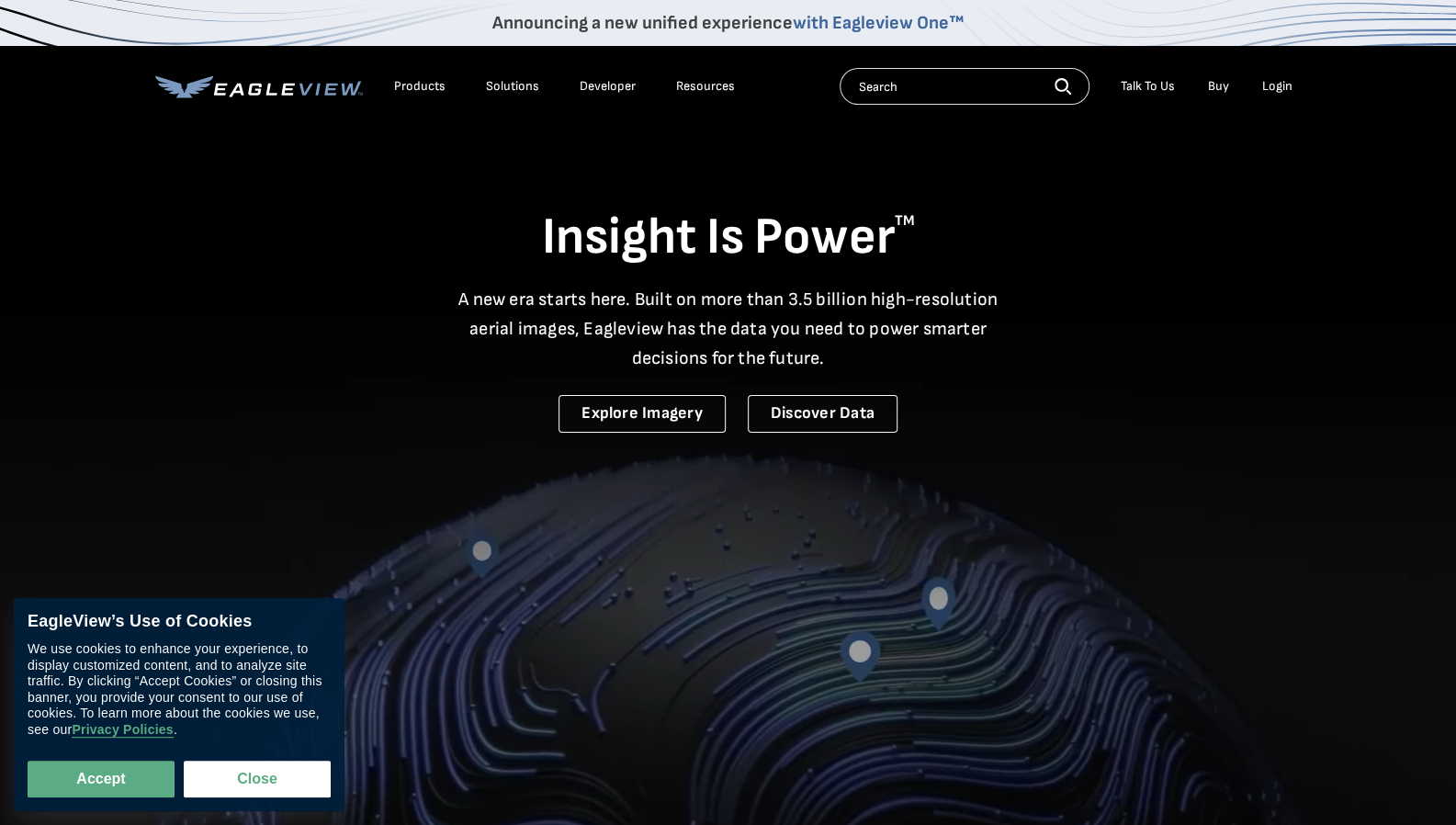 click on "Login" at bounding box center (1277, 86) 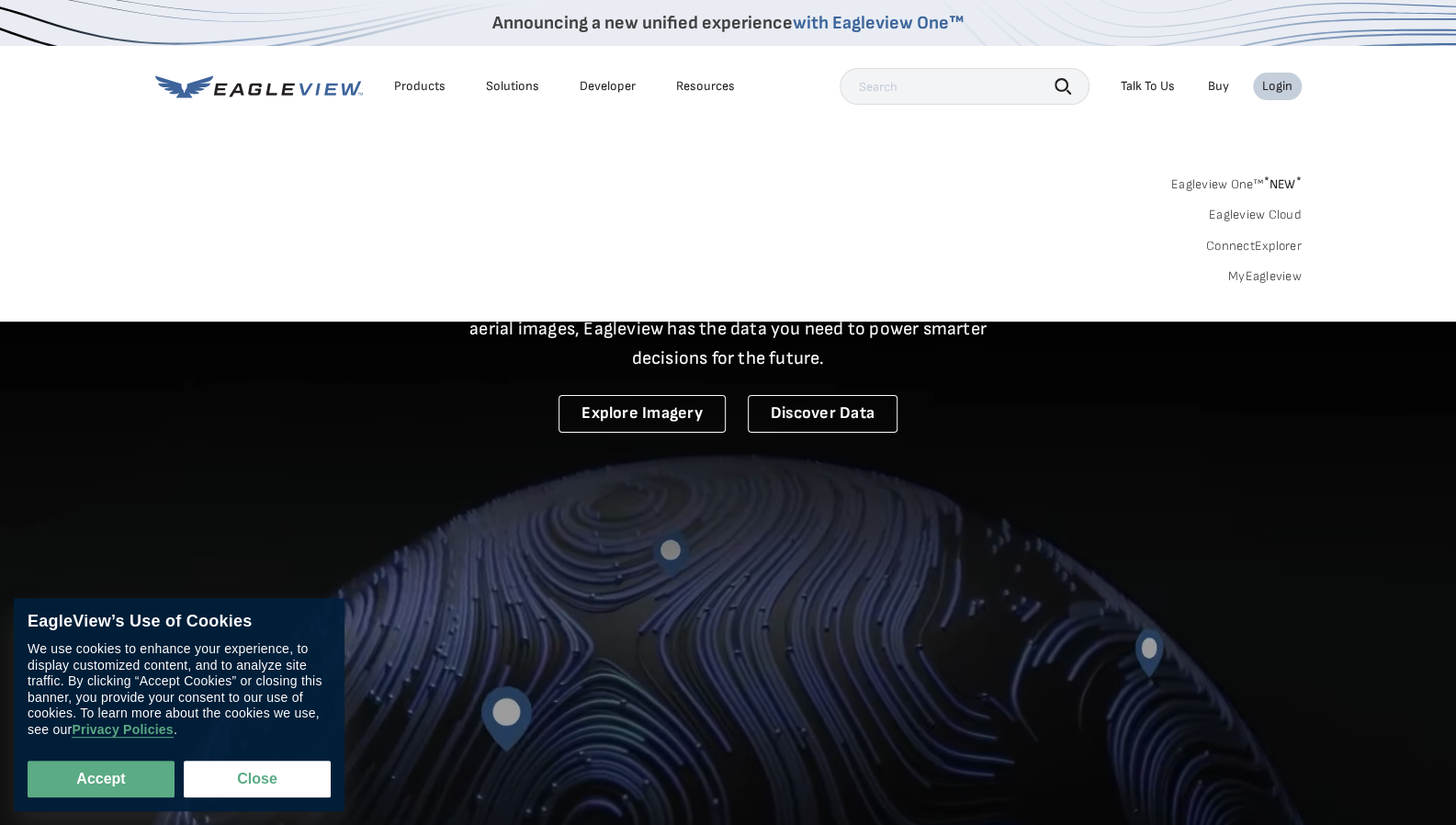 click on "Login" at bounding box center [1277, 86] 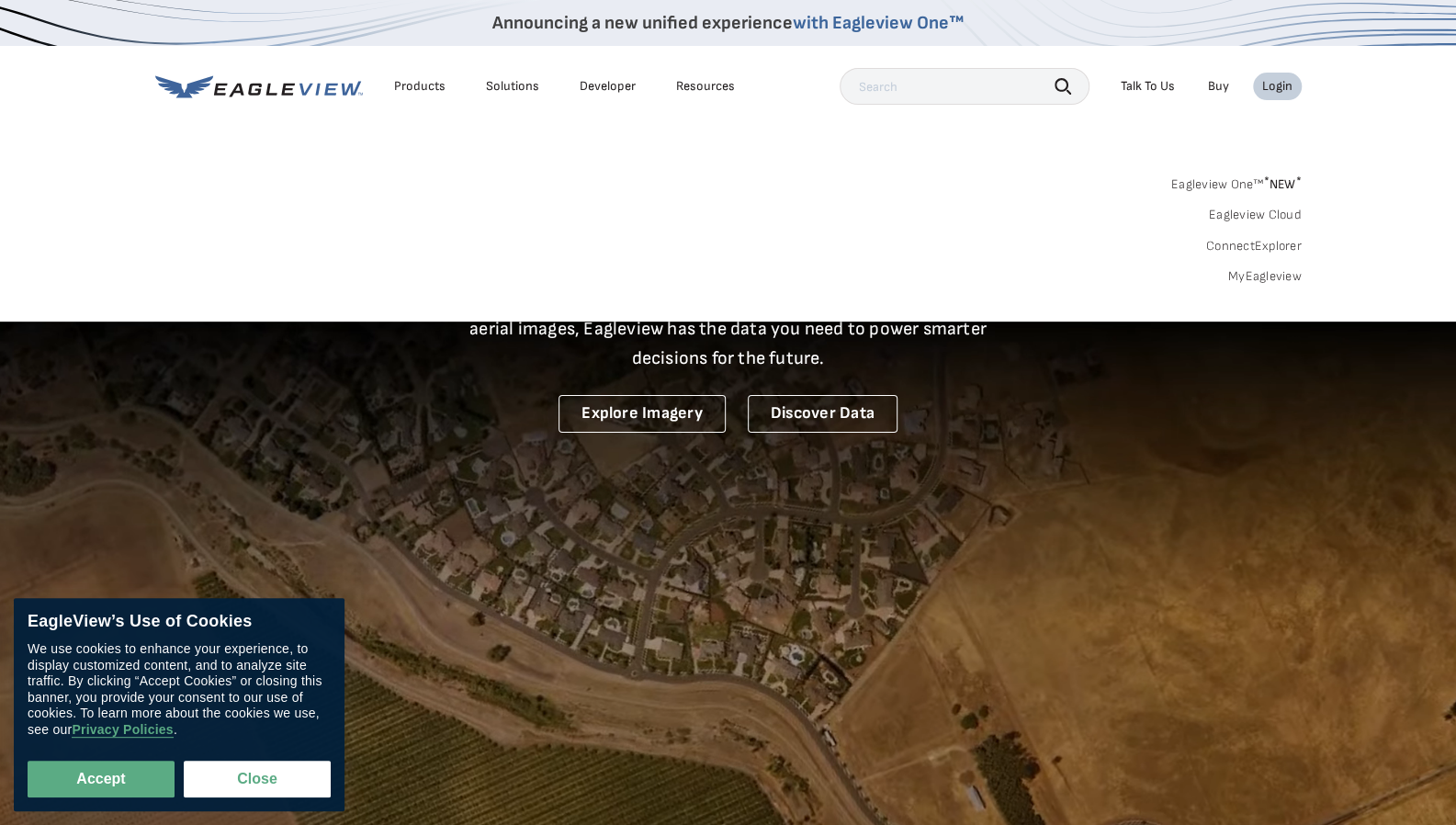 click on "Login" at bounding box center [1277, 86] 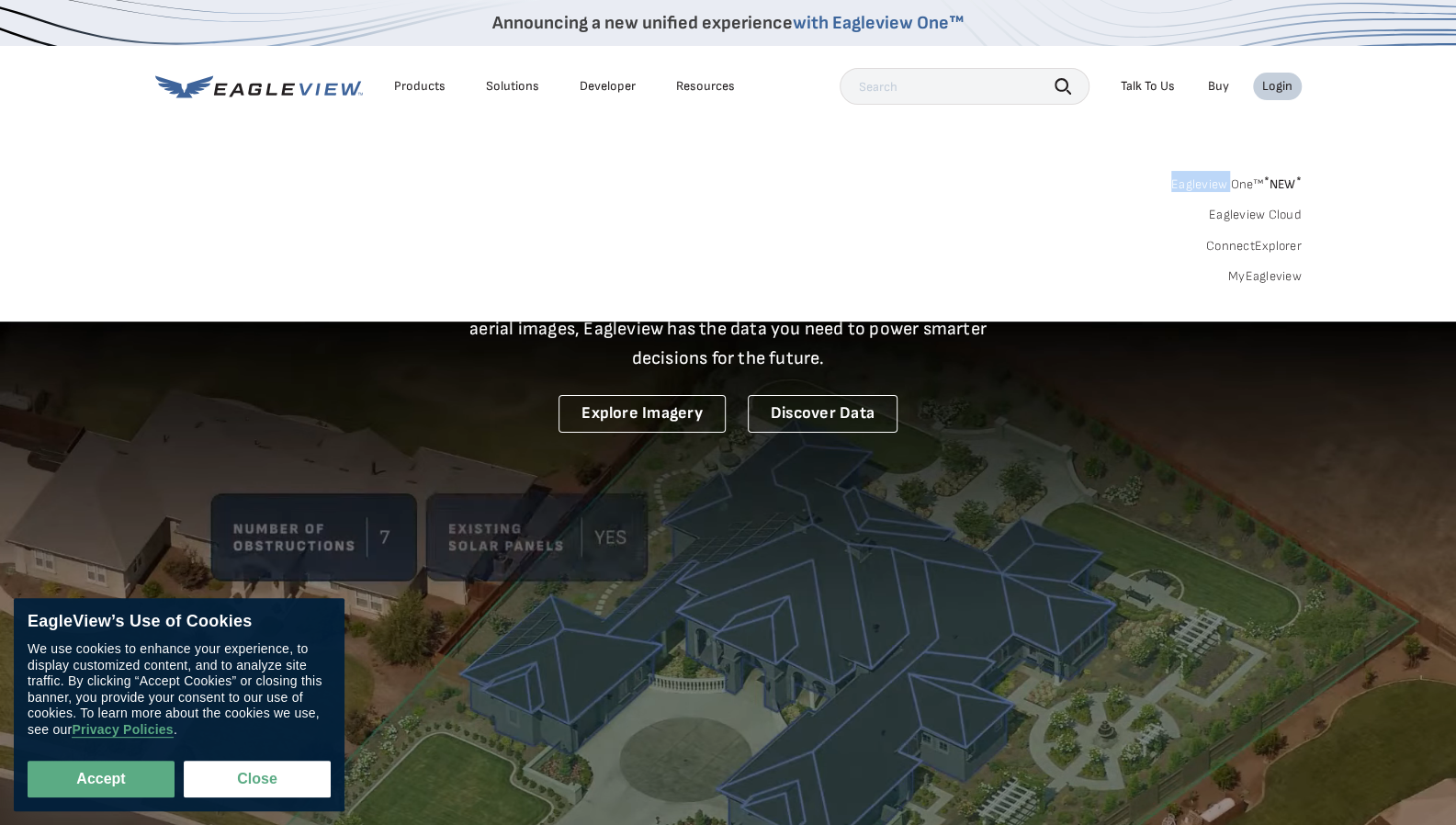 click on "Login" at bounding box center [1277, 86] 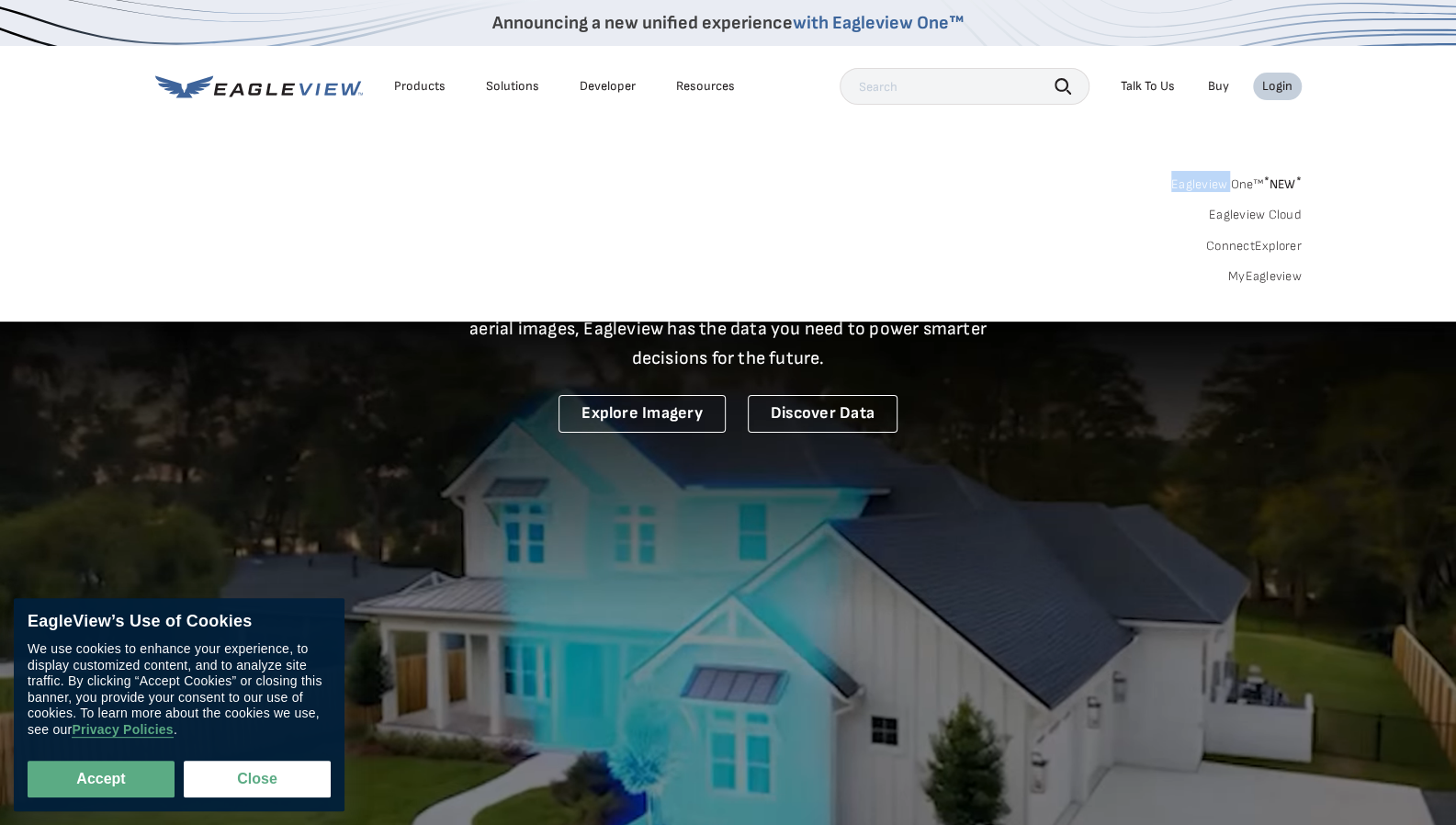 click on "Login" at bounding box center [1277, 86] 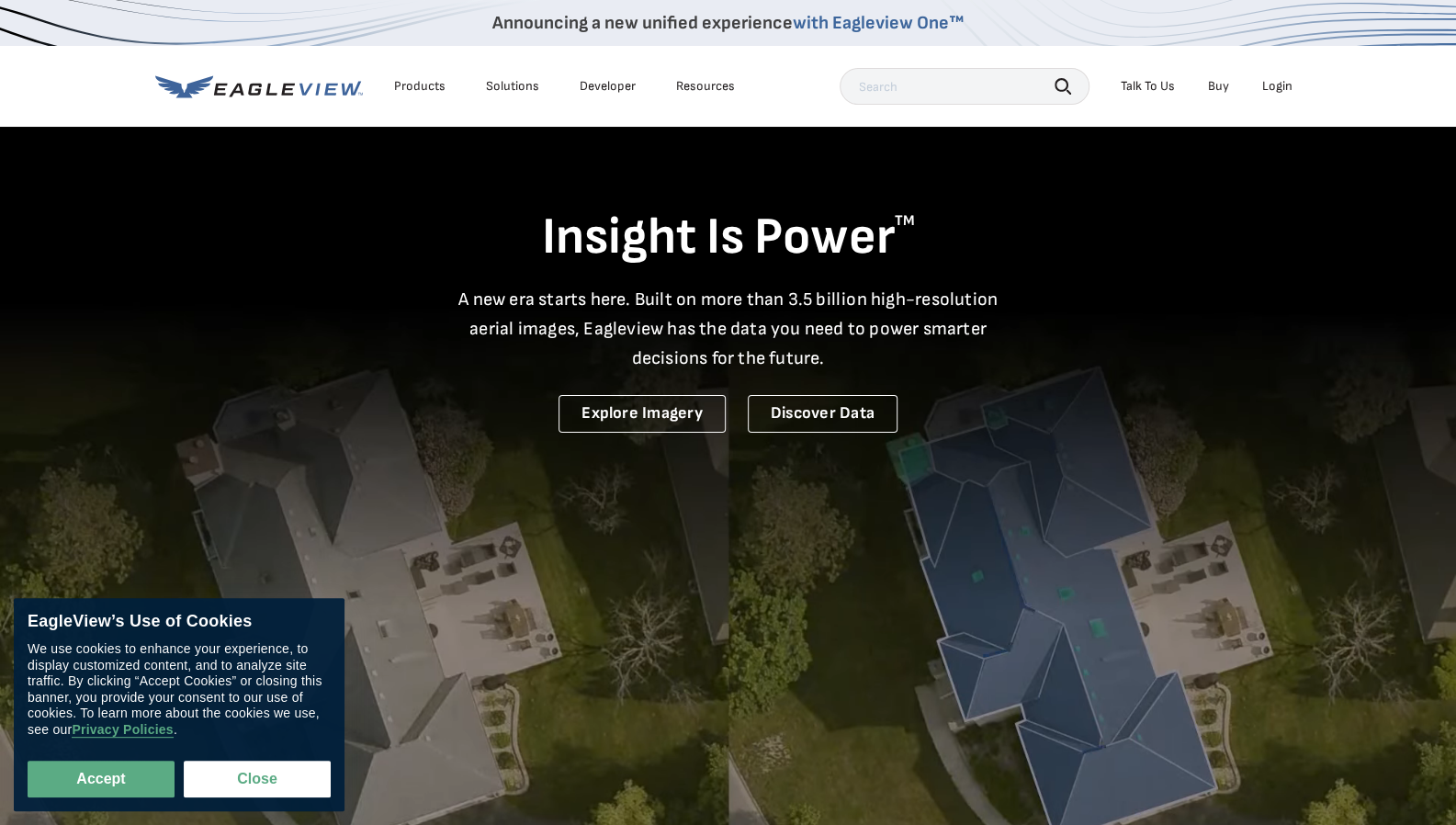 click on "Login" at bounding box center [1277, 86] 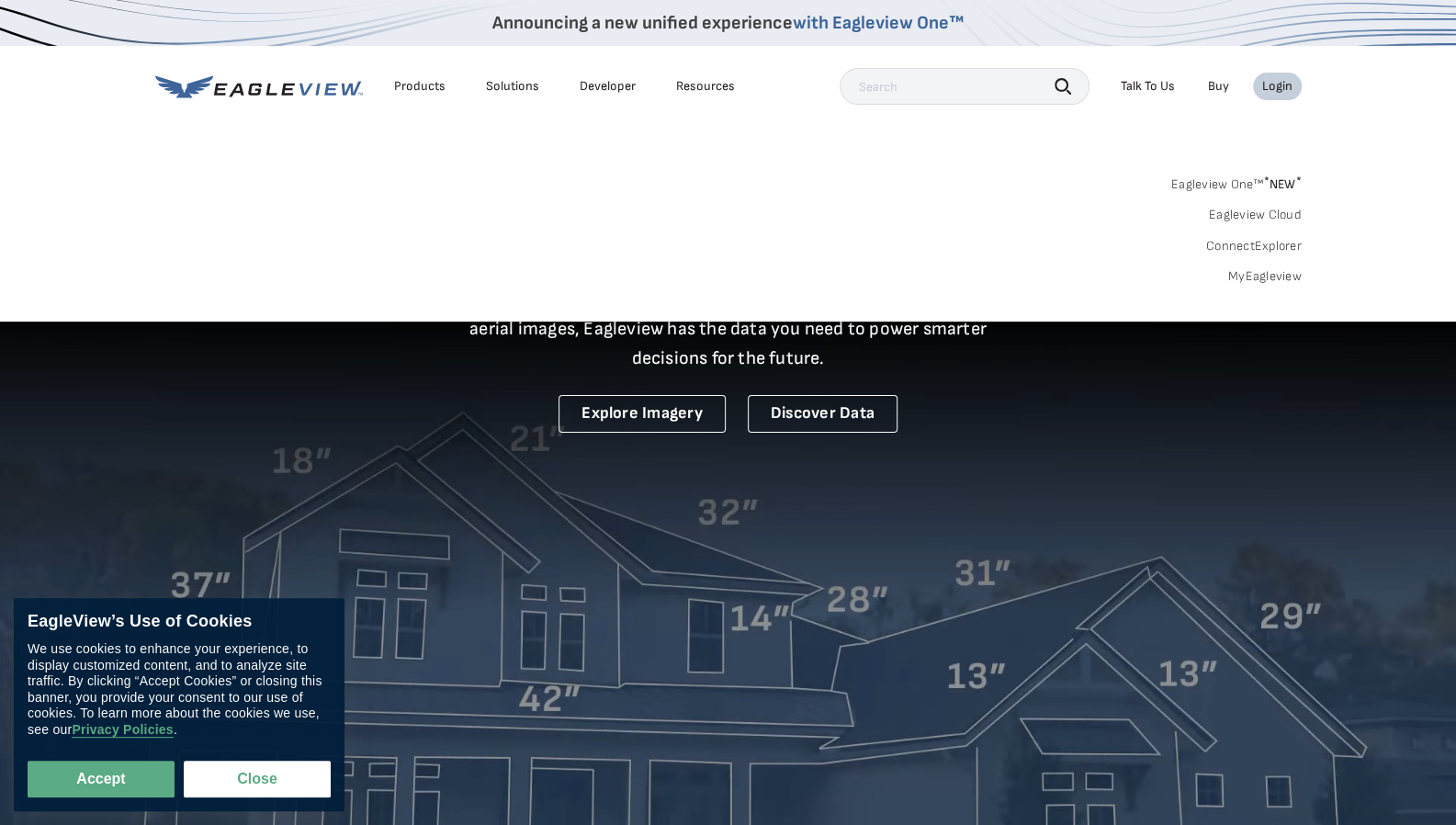 click on "Search
Products
Our Product Areas
Imagery 1-Inch GSD Aerial Imagery   *" at bounding box center (728, 235) 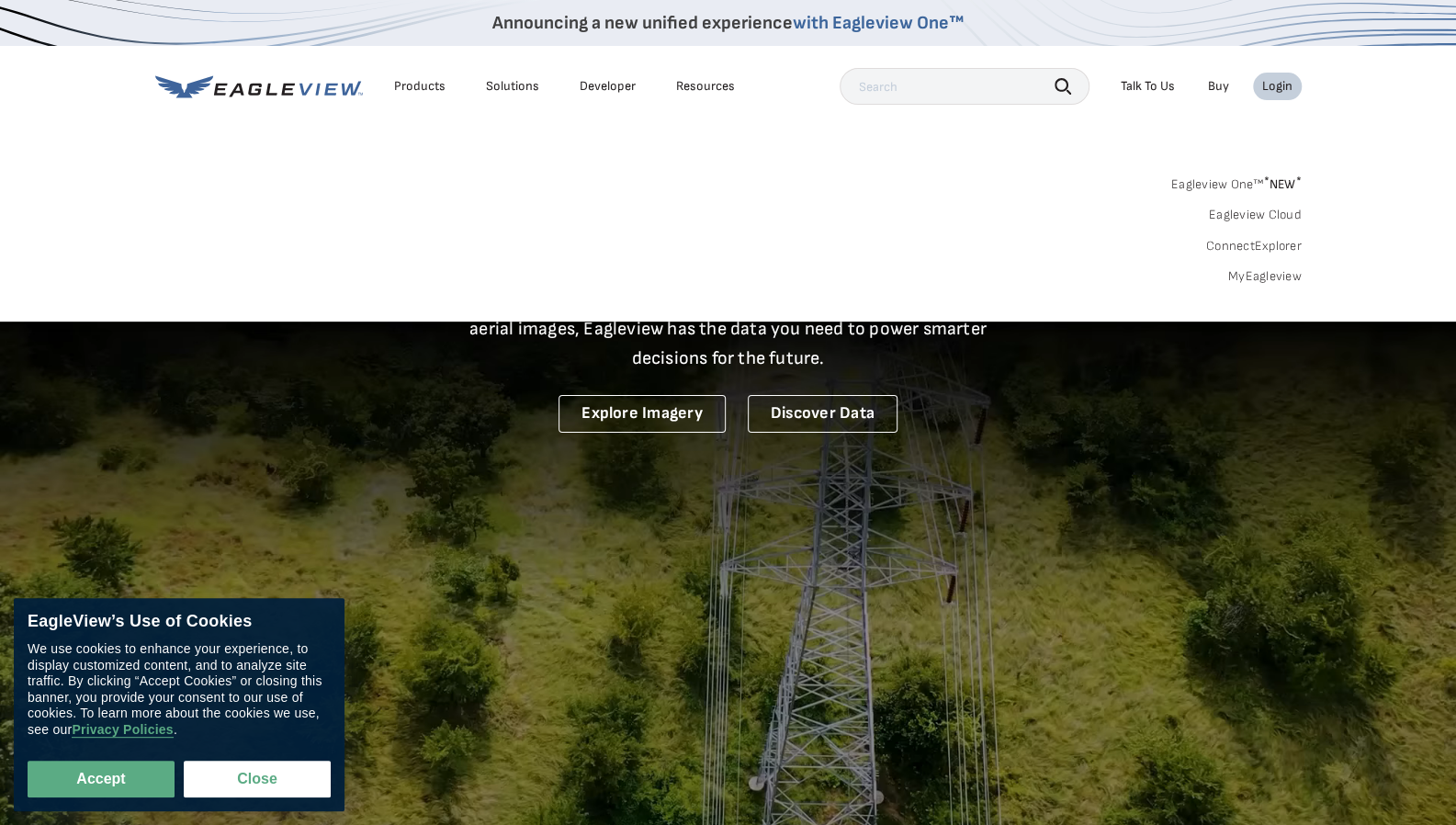 click on "MyEagleview" at bounding box center (1265, 277) 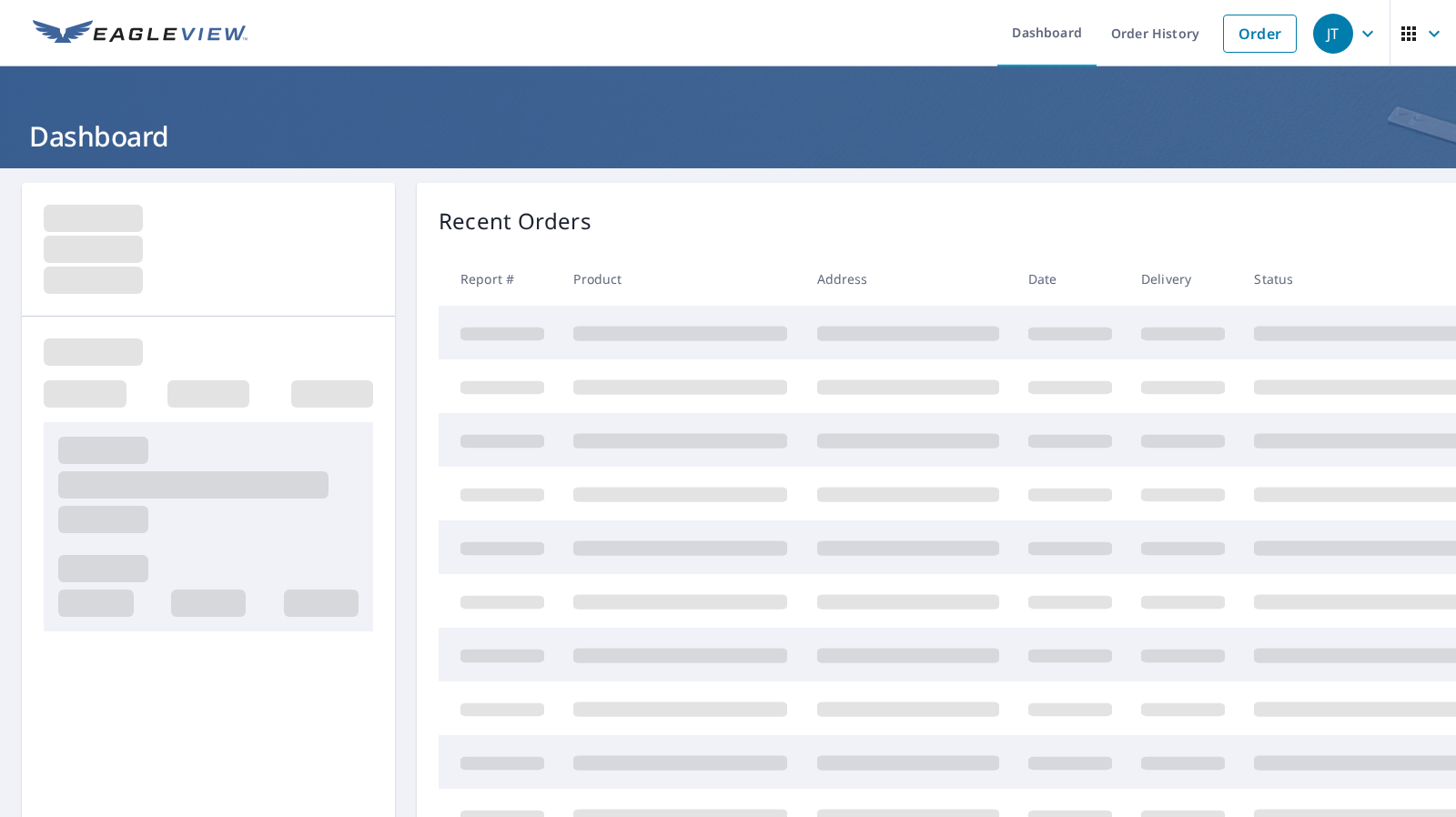 scroll, scrollTop: 0, scrollLeft: 0, axis: both 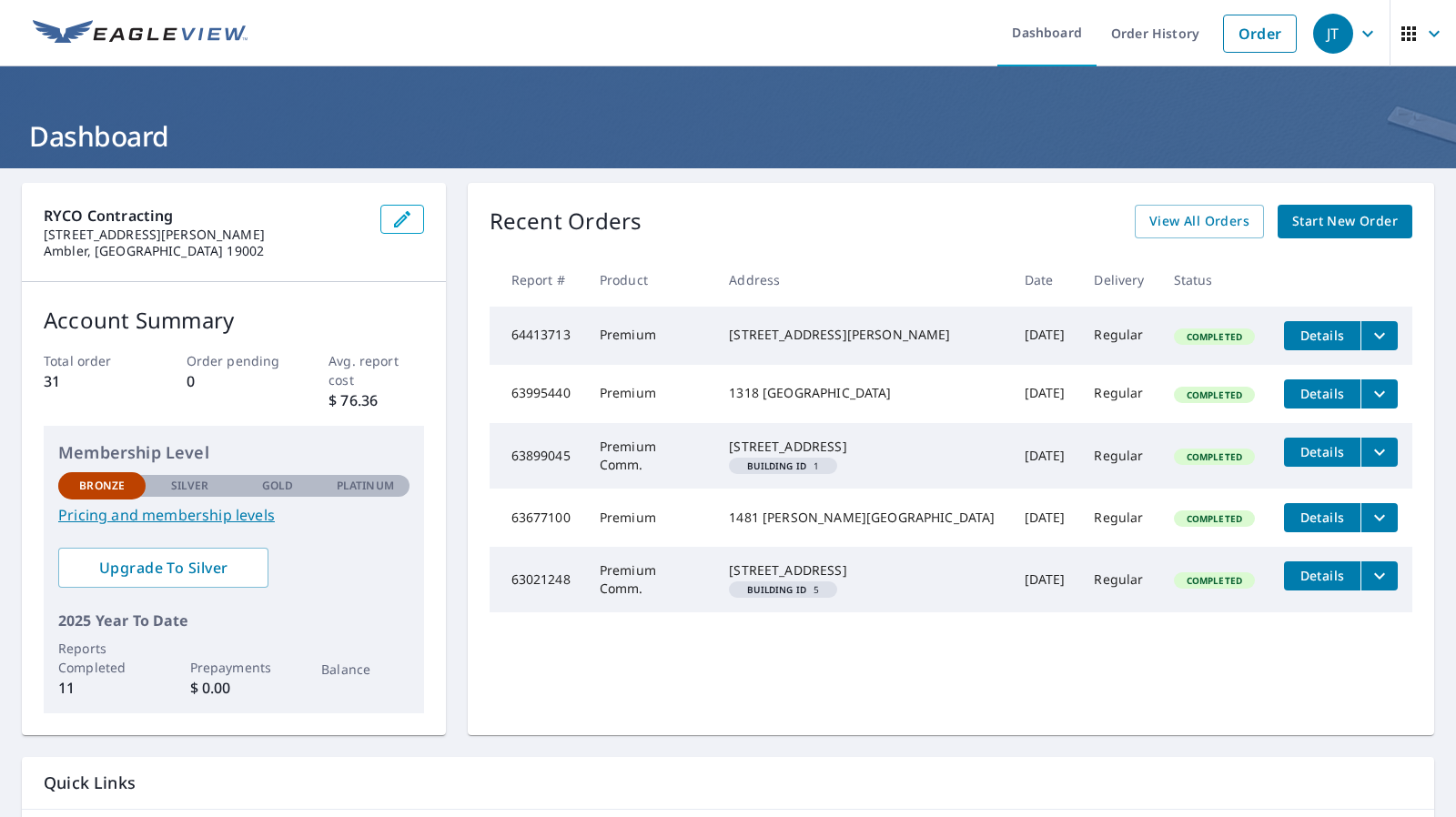 click on "Start New Order" at bounding box center [1345, 221] 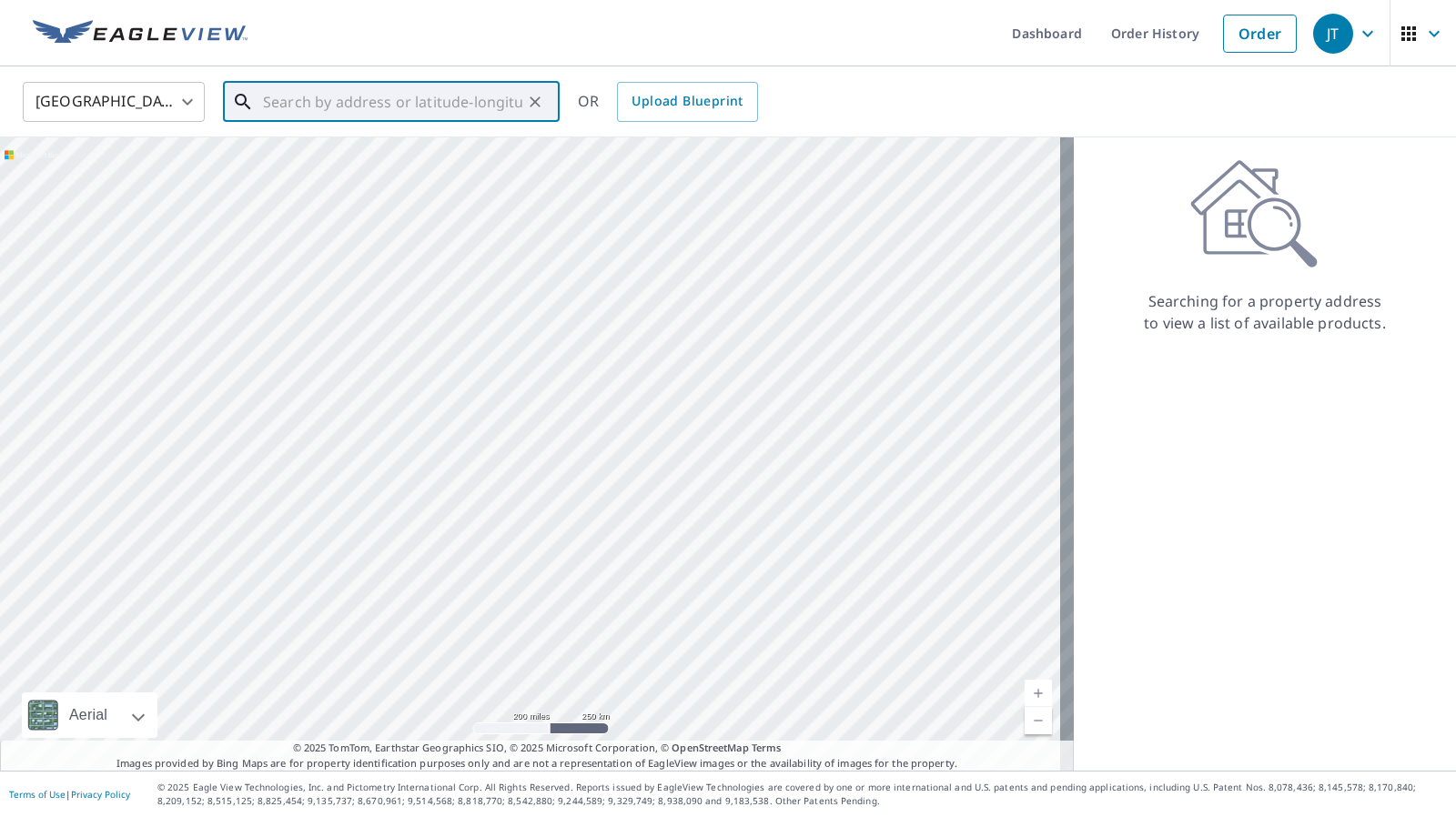 click at bounding box center (392, 102) 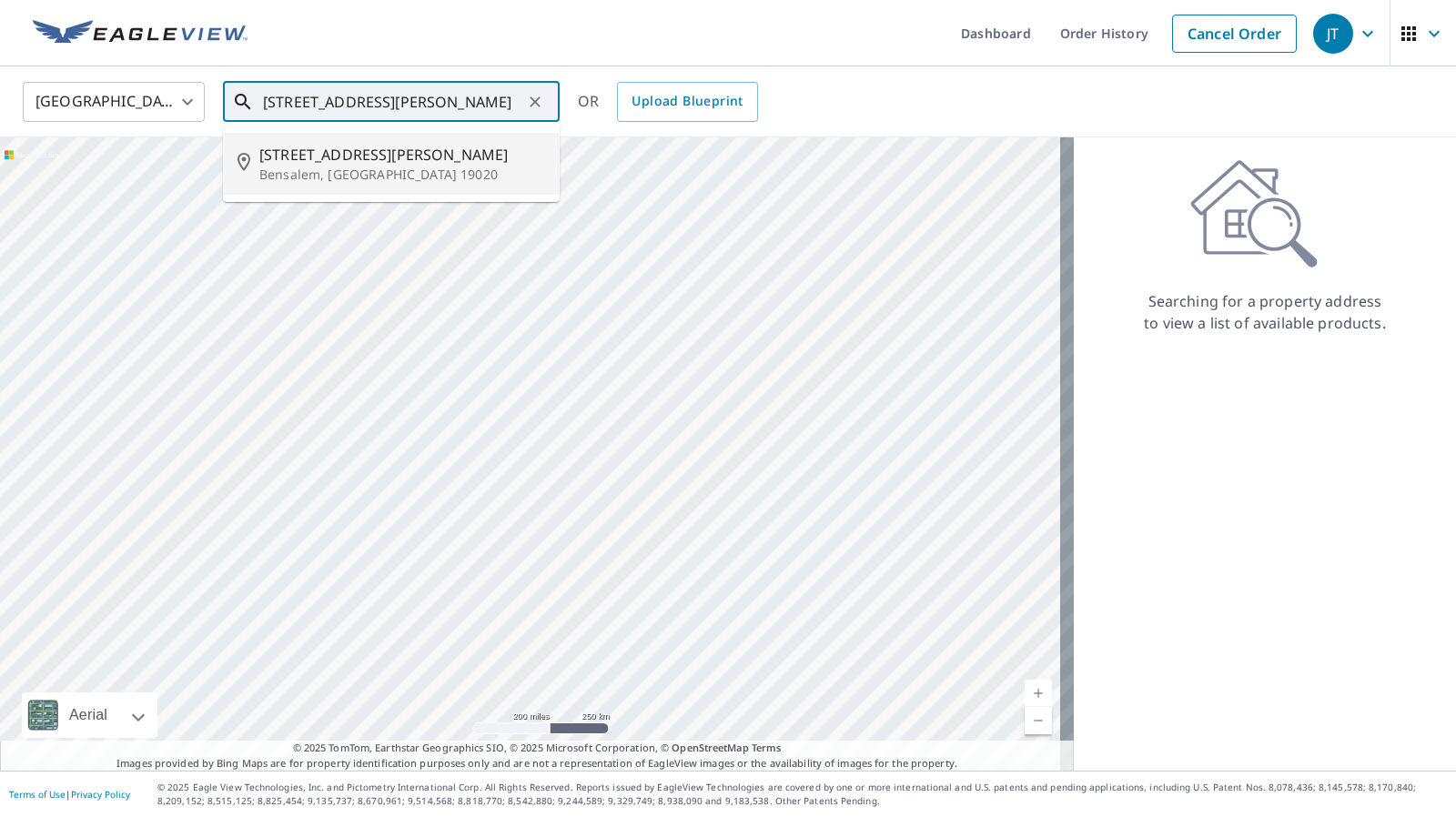 click on "Bensalem, PA 19020" at bounding box center [402, 175] 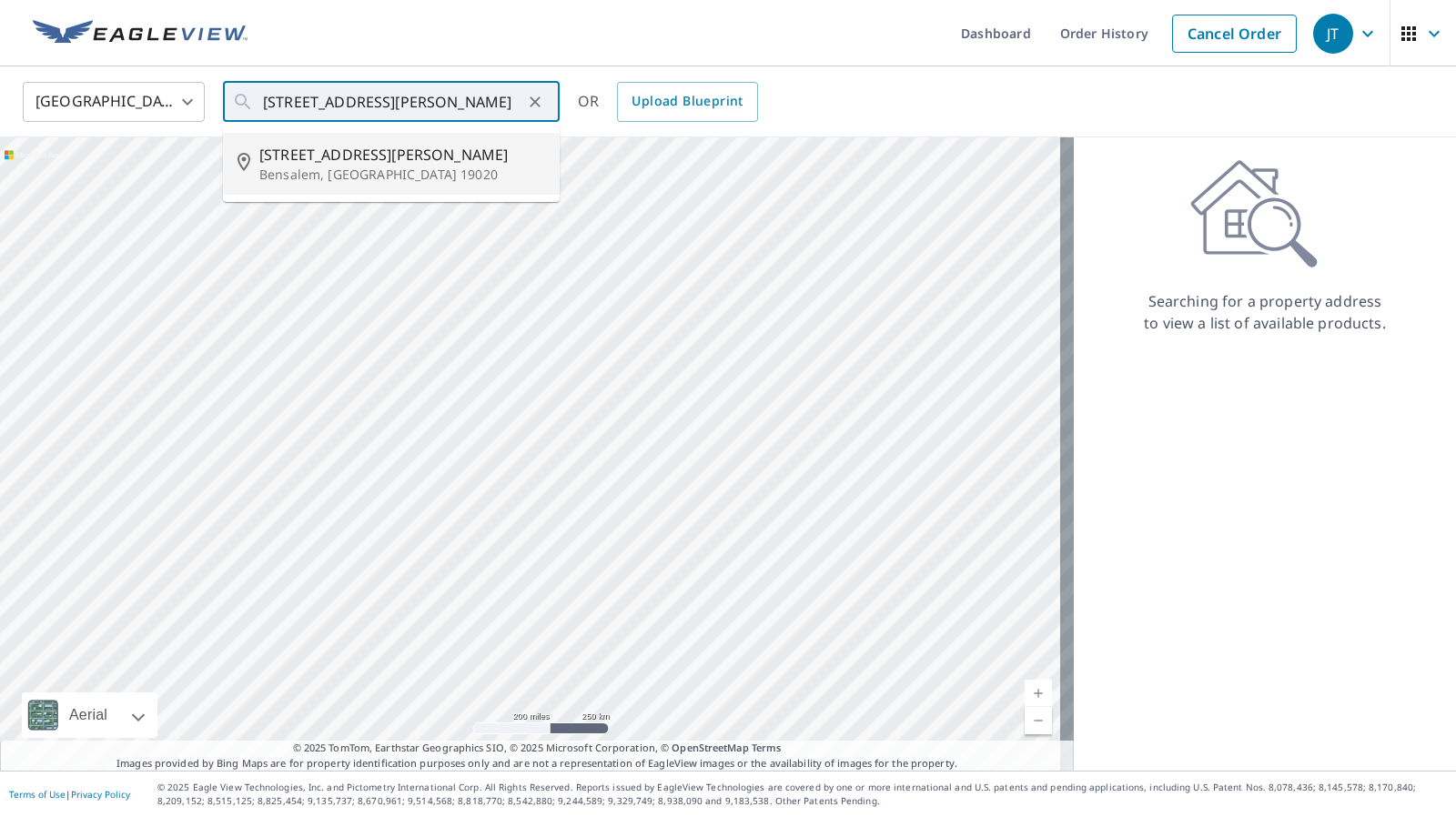 type on "510 Maria Cir Bensalem, PA 19020" 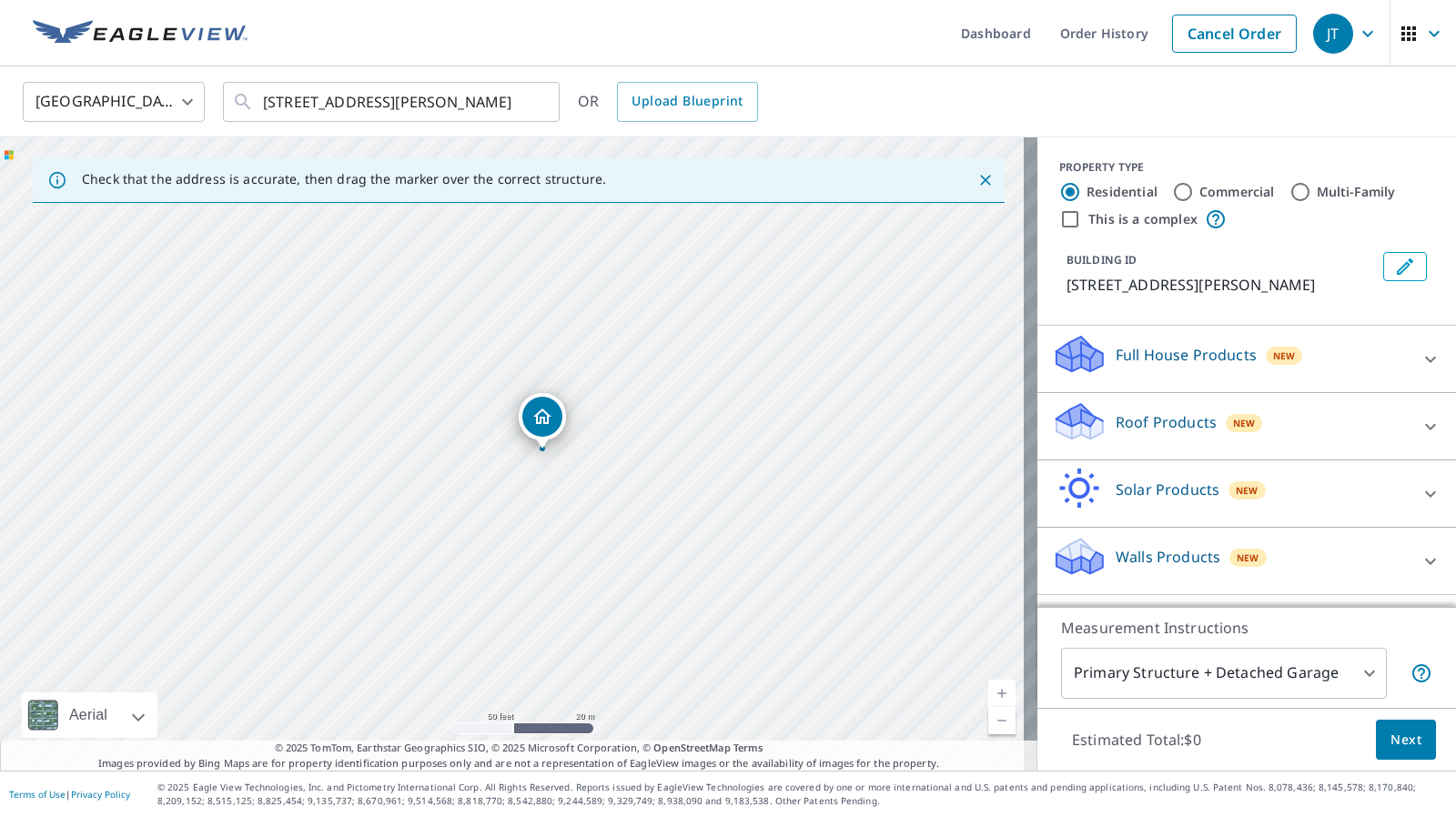 drag, startPoint x: 587, startPoint y: 471, endPoint x: 608, endPoint y: 397, distance: 76.92204 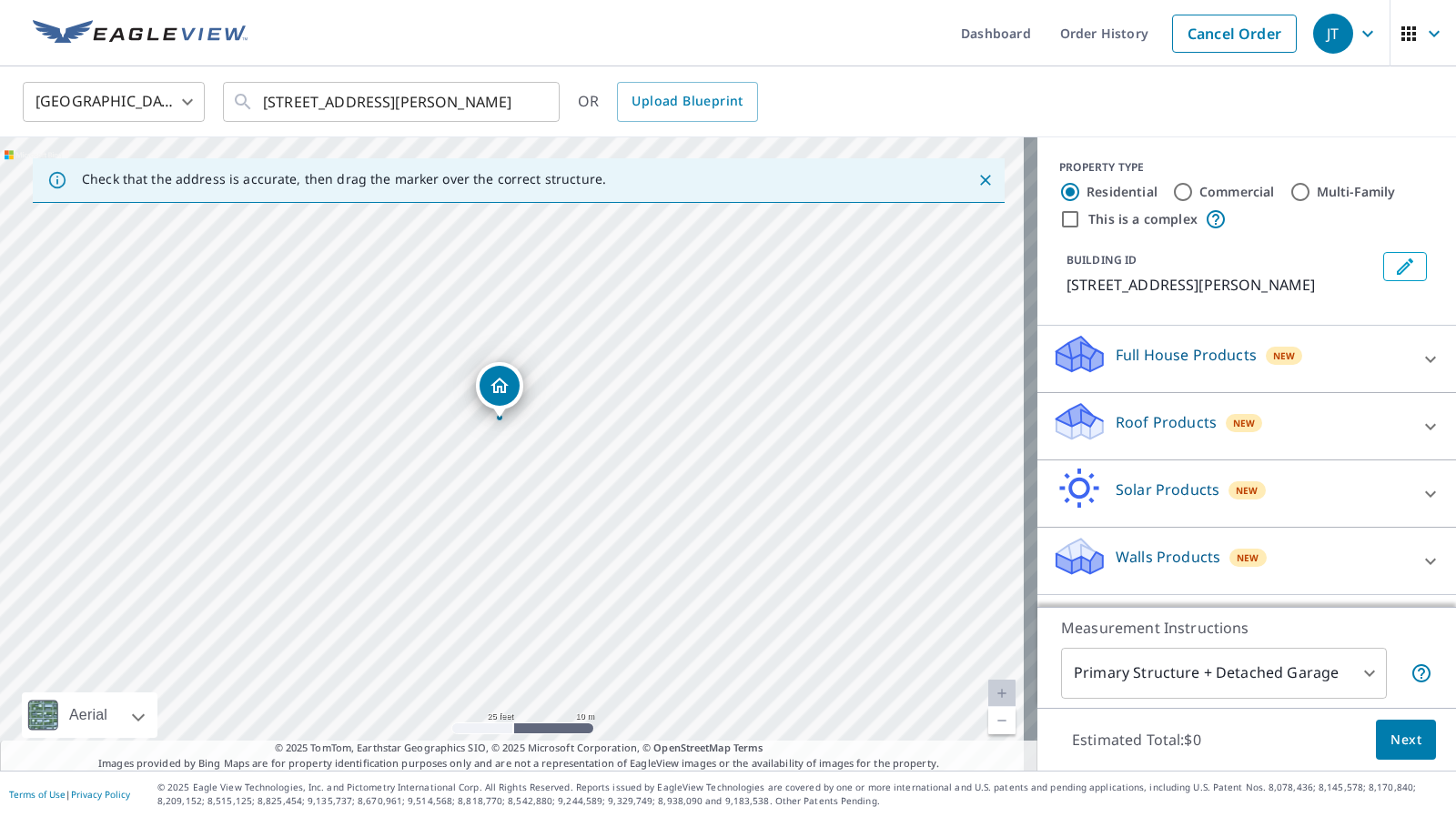 drag, startPoint x: 597, startPoint y: 429, endPoint x: 636, endPoint y: 311, distance: 124.27791 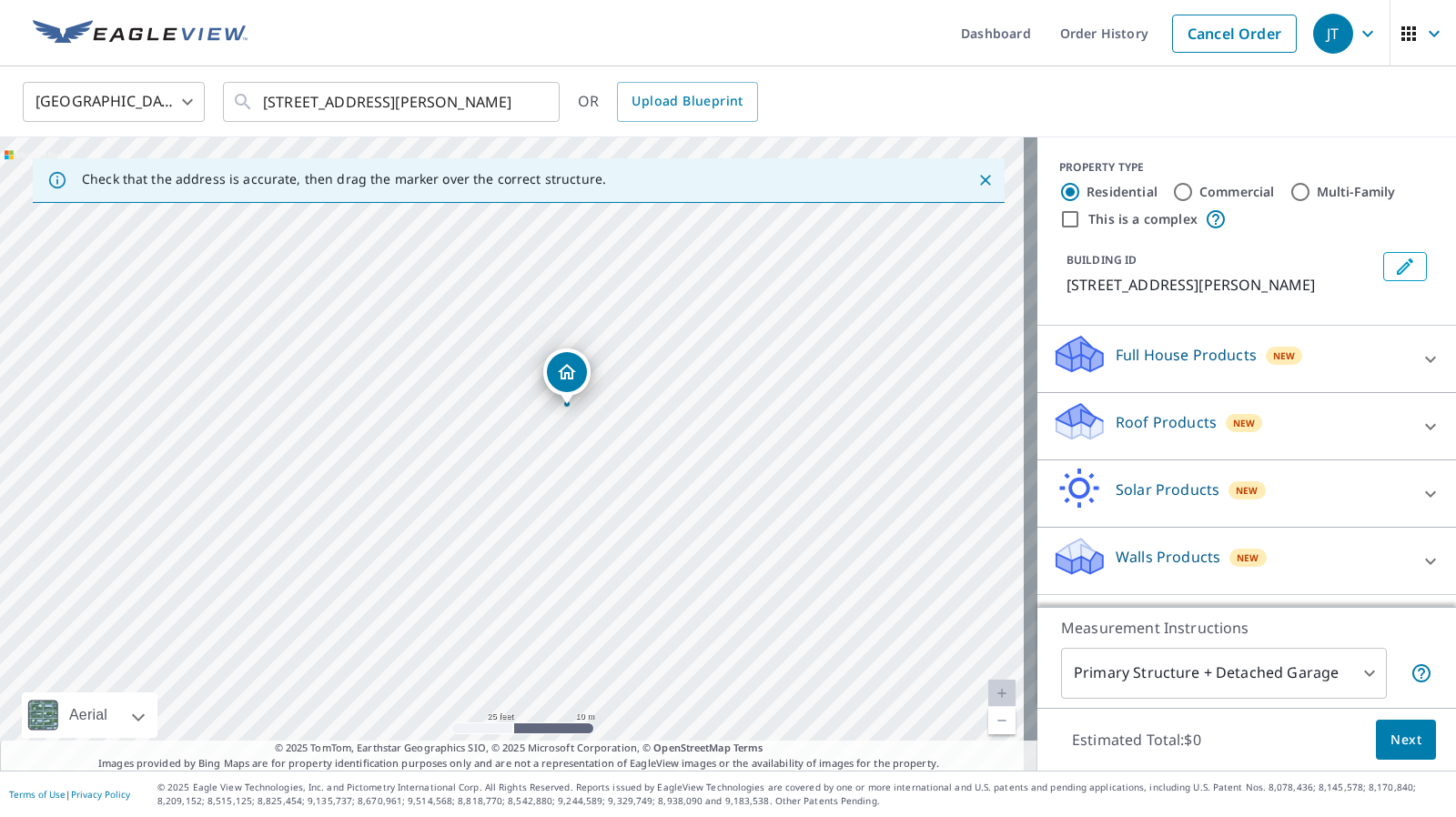 drag, startPoint x: 596, startPoint y: 469, endPoint x: 651, endPoint y: 501, distance: 63.63175 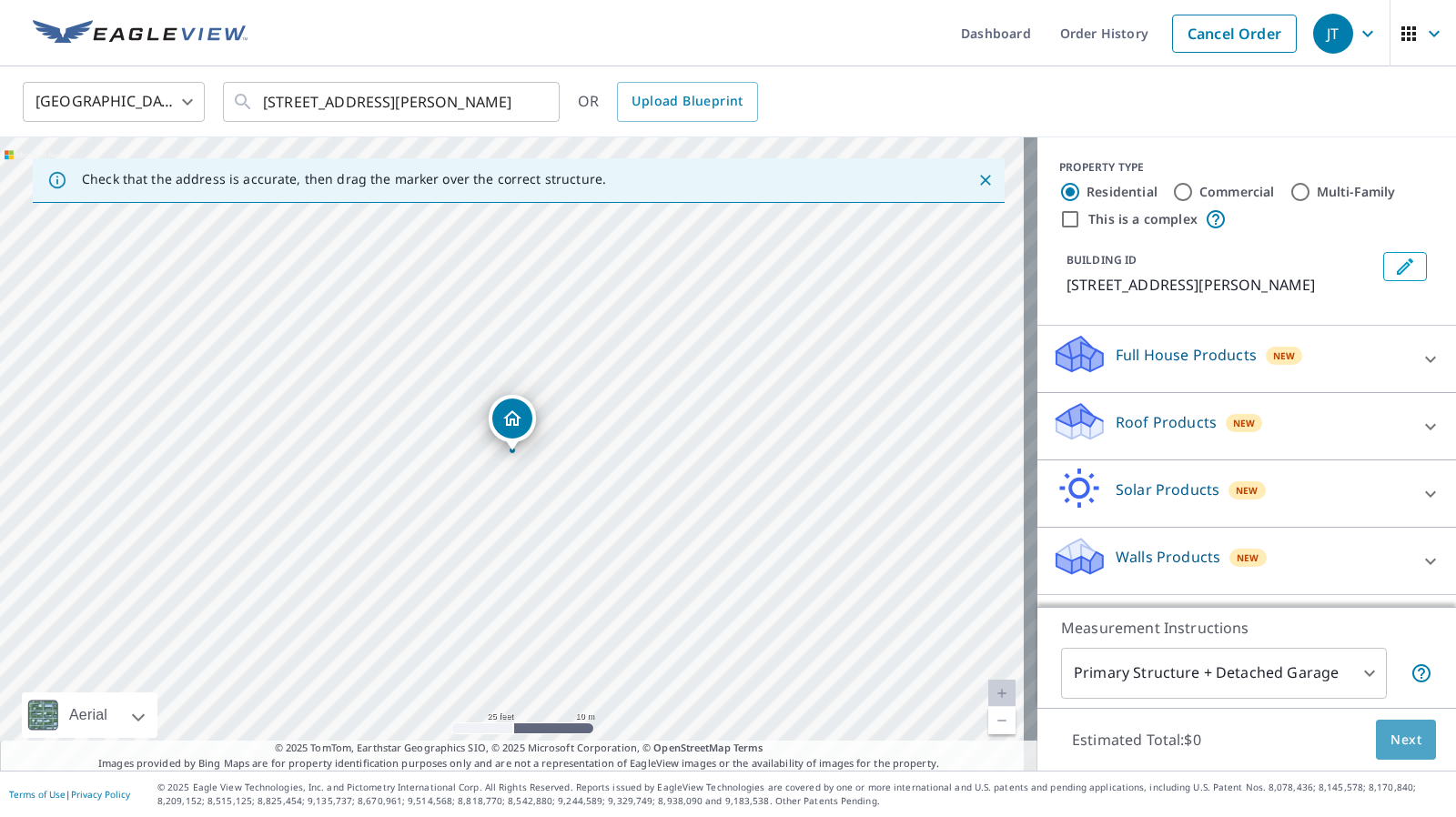 click on "Next" at bounding box center (1406, 740) 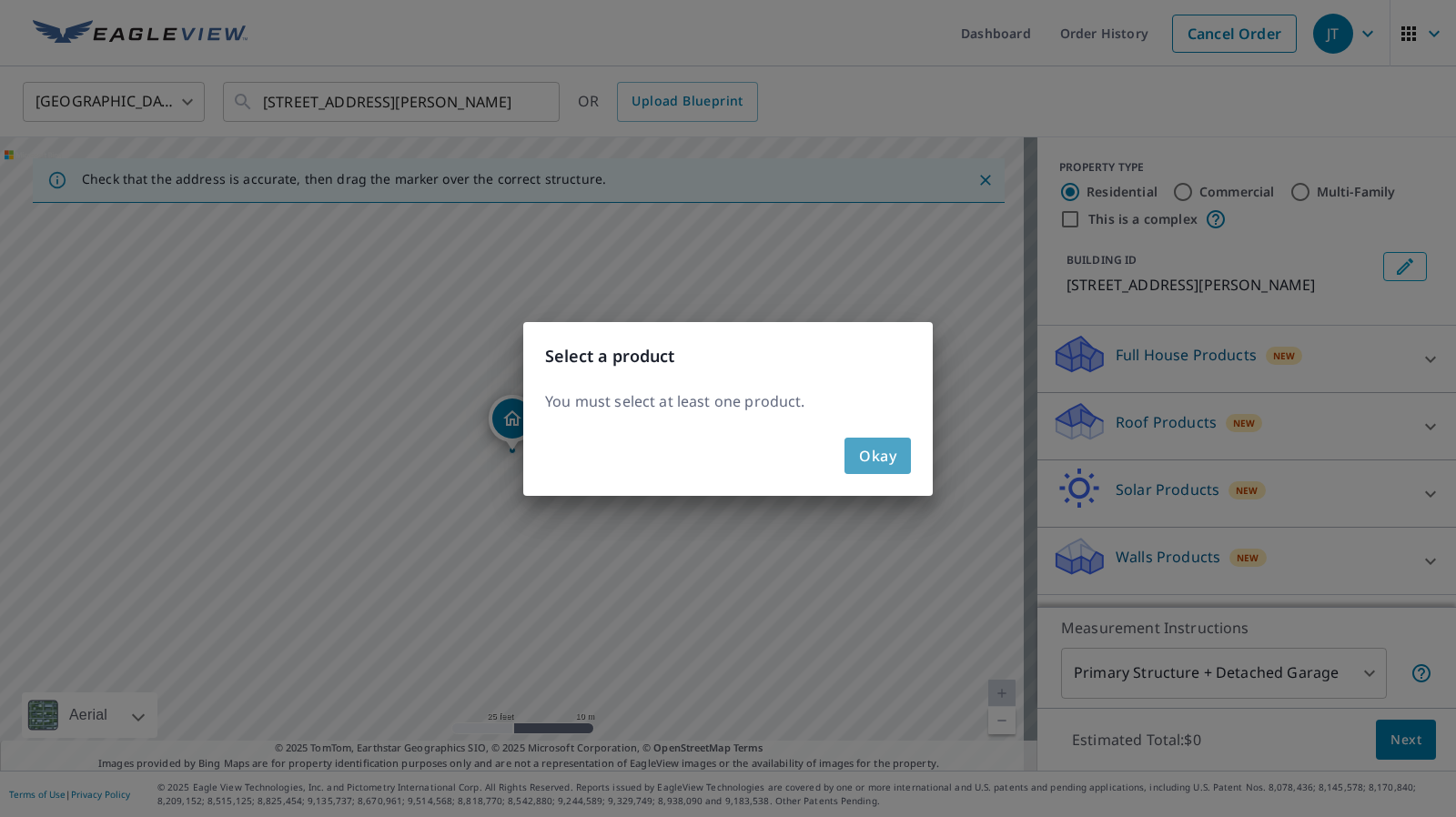 click on "Okay" at bounding box center (877, 456) 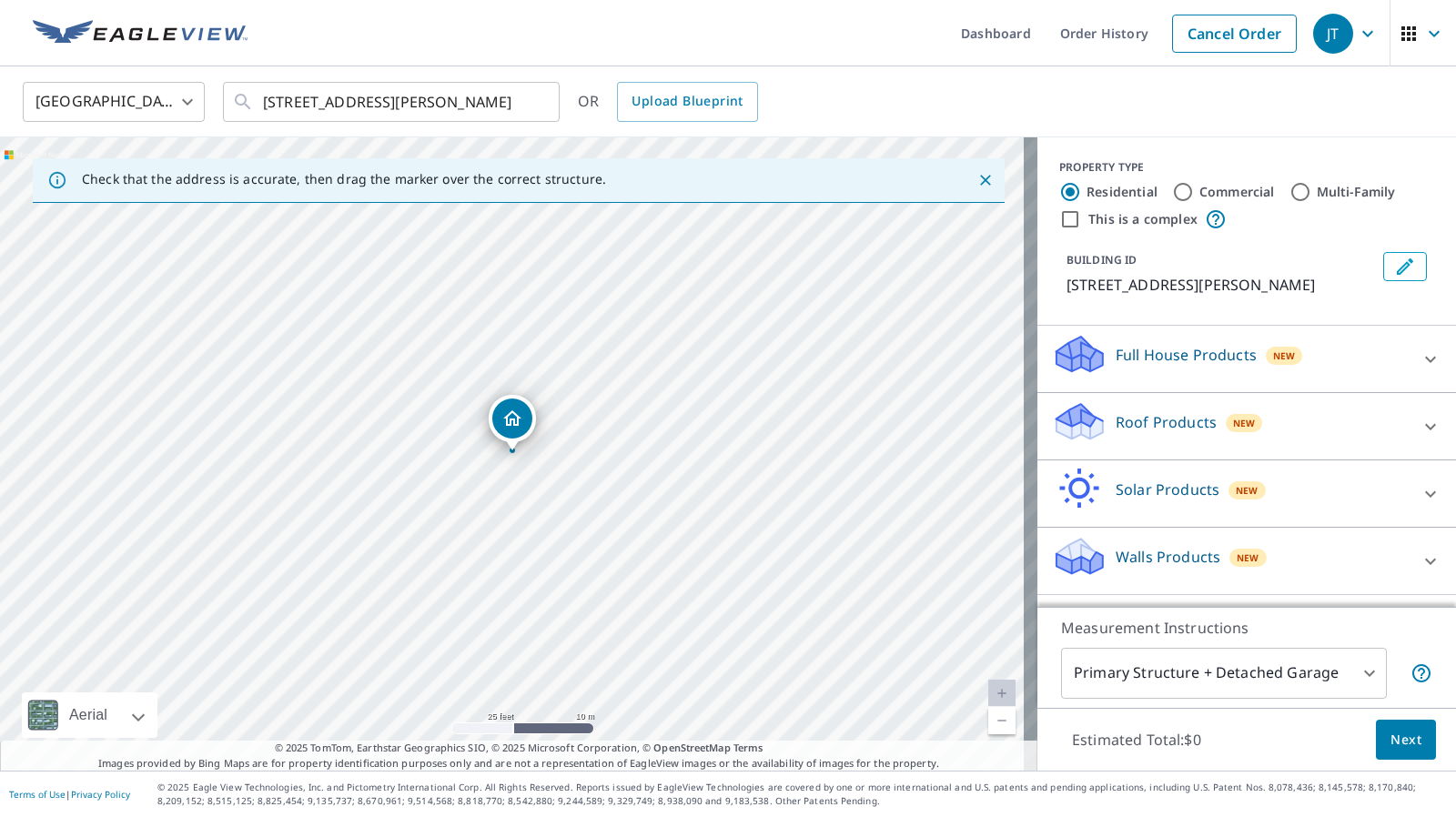 click on "Roof Products" at bounding box center (1166, 422) 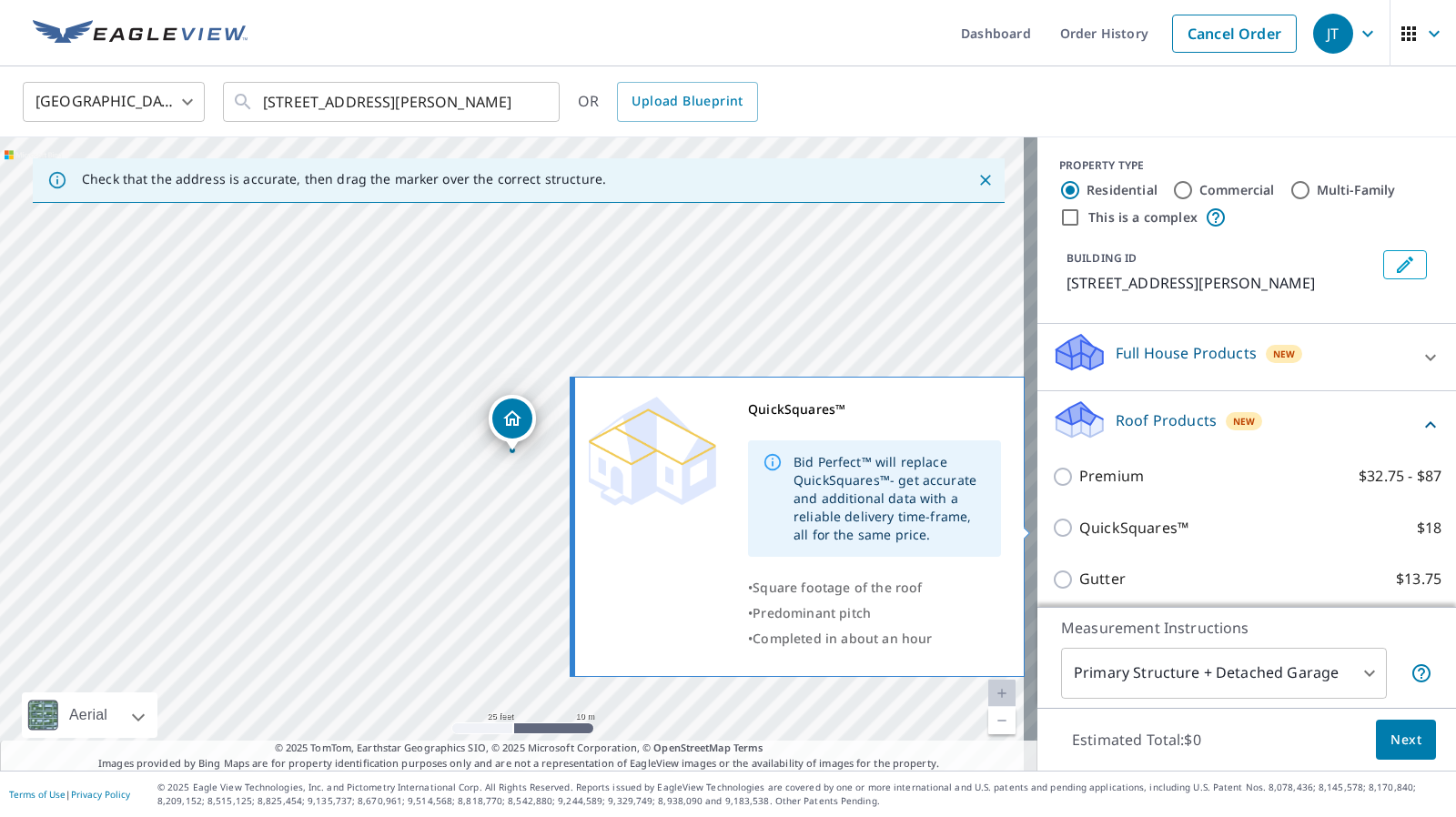 scroll, scrollTop: 3, scrollLeft: 0, axis: vertical 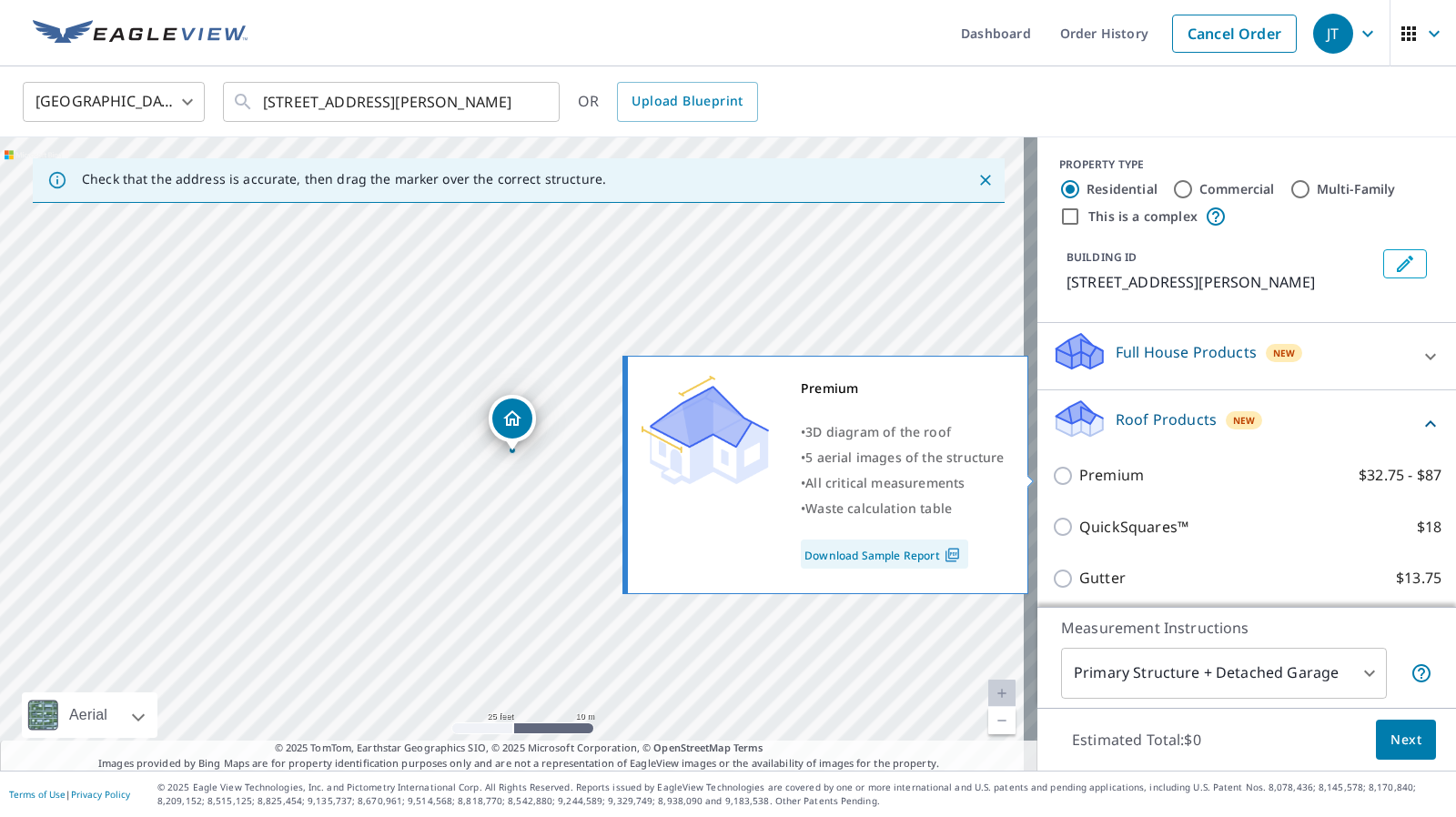 click on "Premium" at bounding box center (1111, 475) 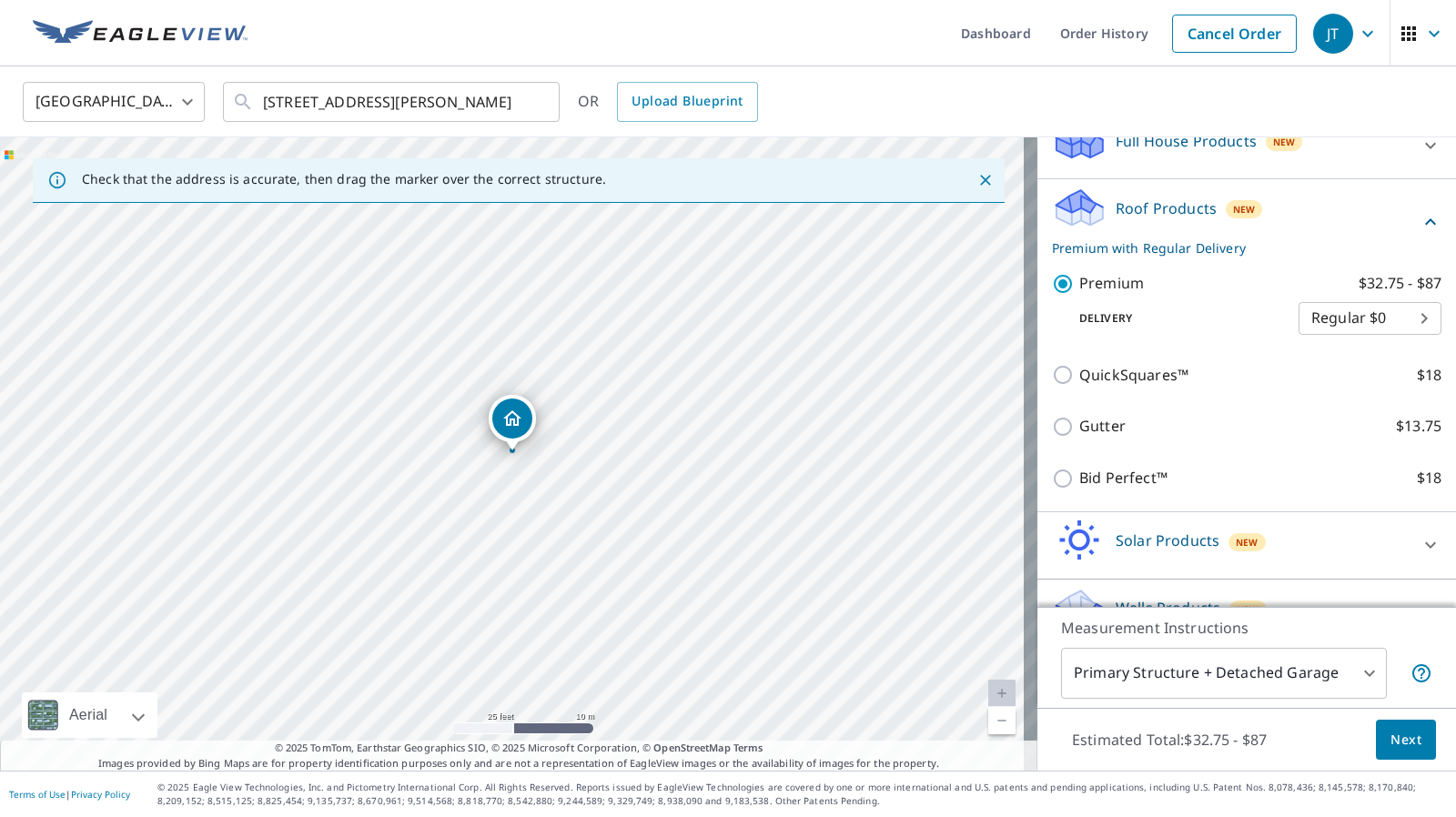 scroll, scrollTop: 213, scrollLeft: 0, axis: vertical 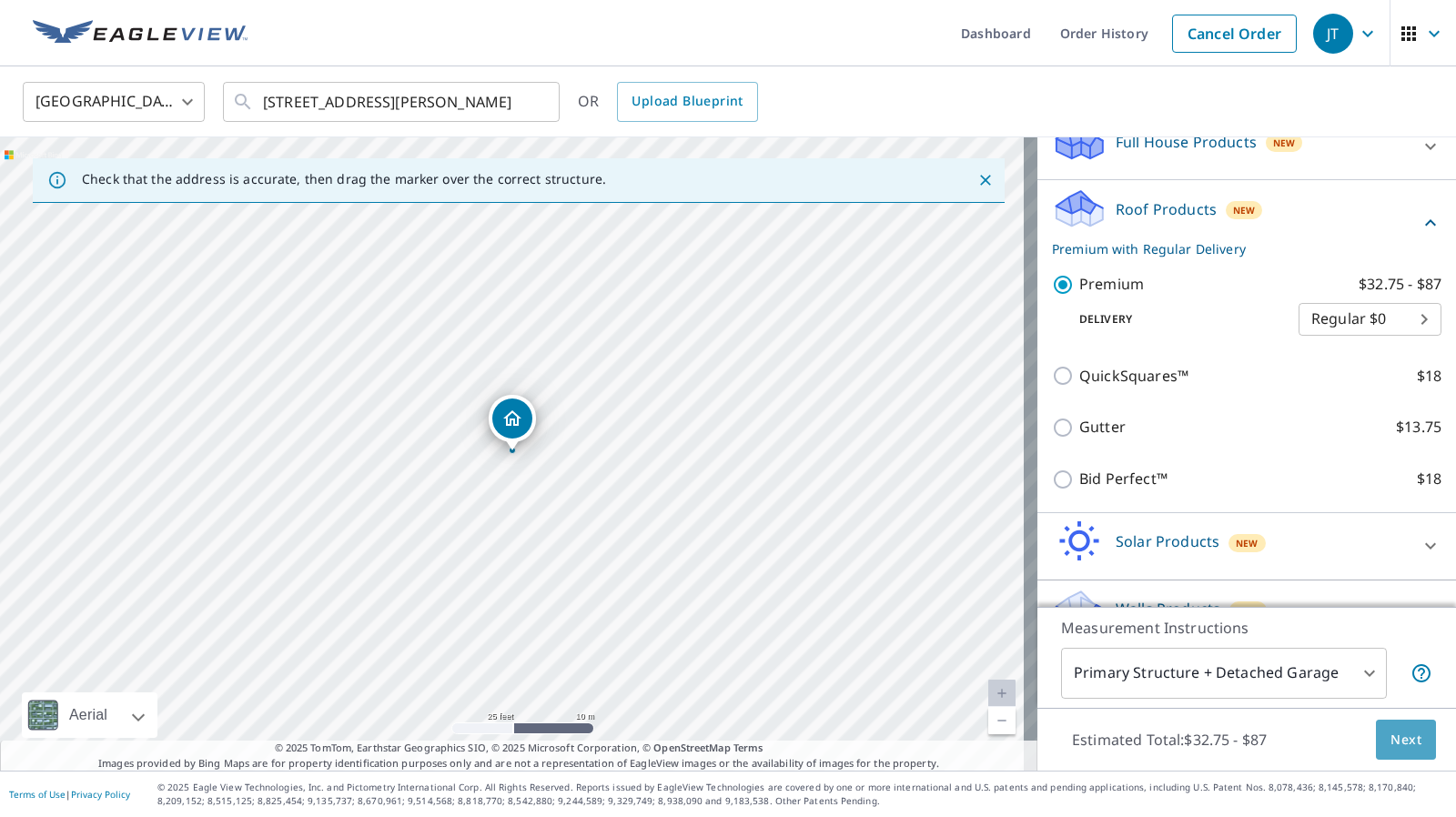 click on "Next" at bounding box center [1406, 740] 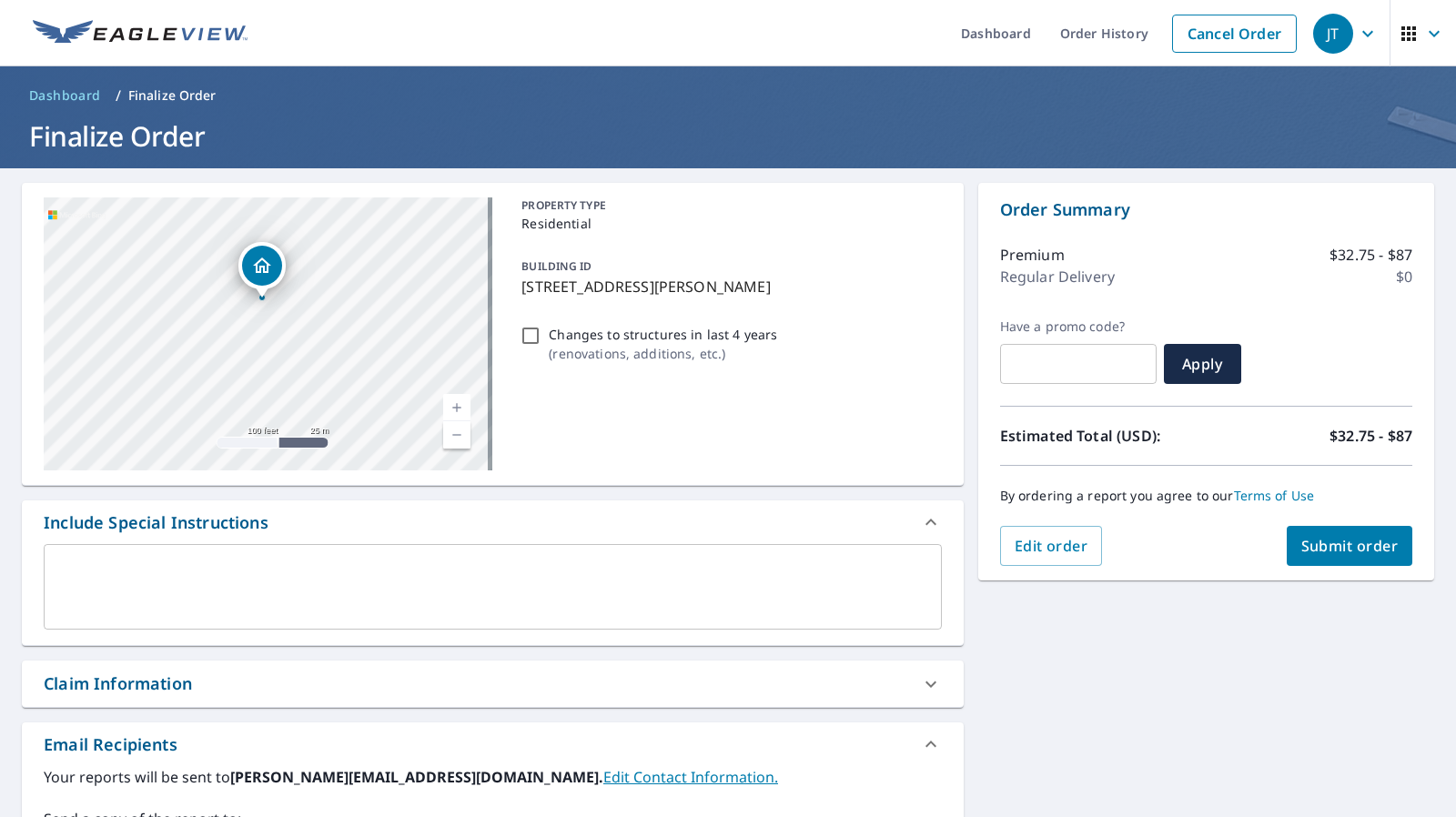 drag, startPoint x: 215, startPoint y: 369, endPoint x: 242, endPoint y: 365, distance: 27.294688 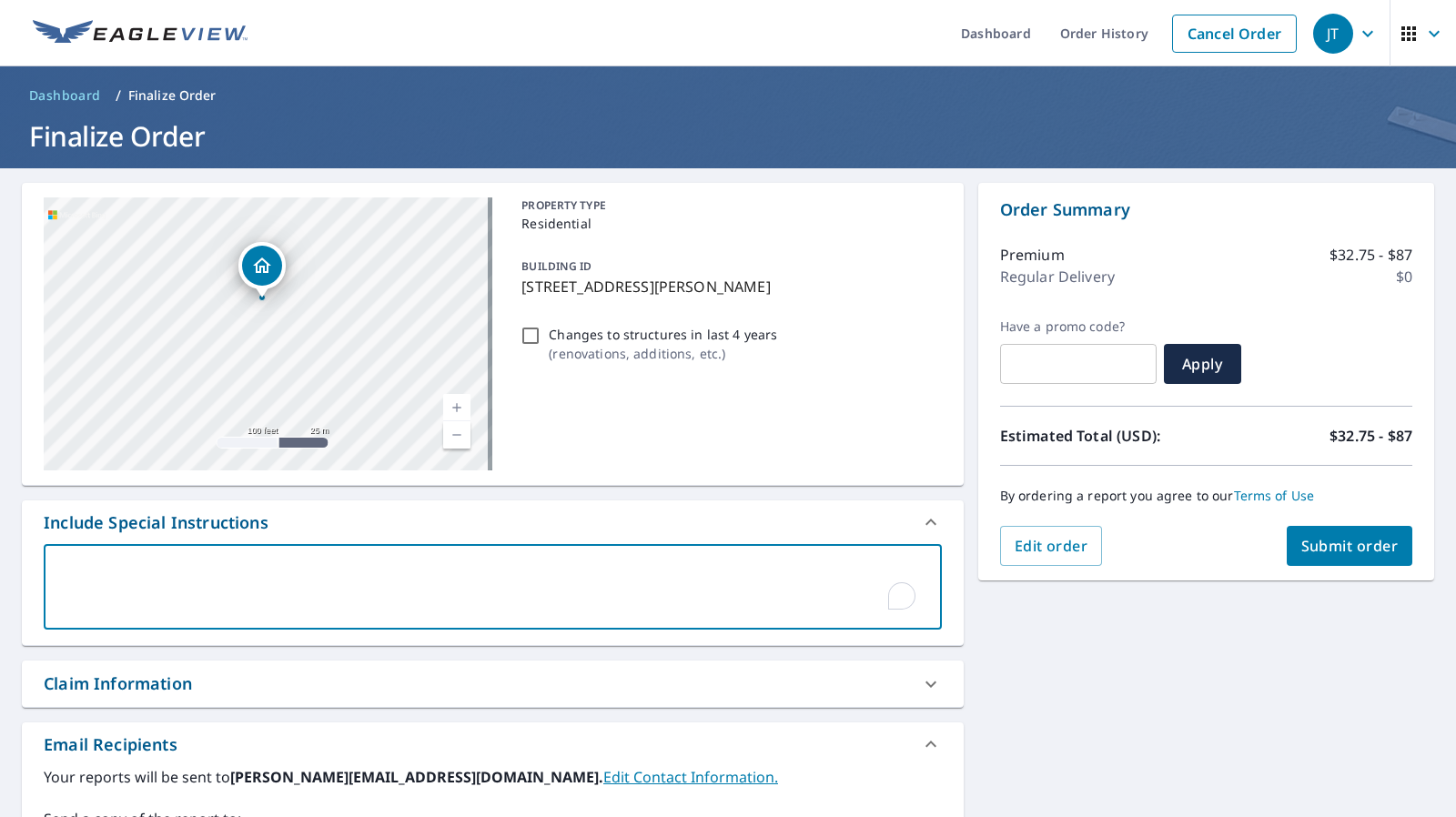 type on "G" 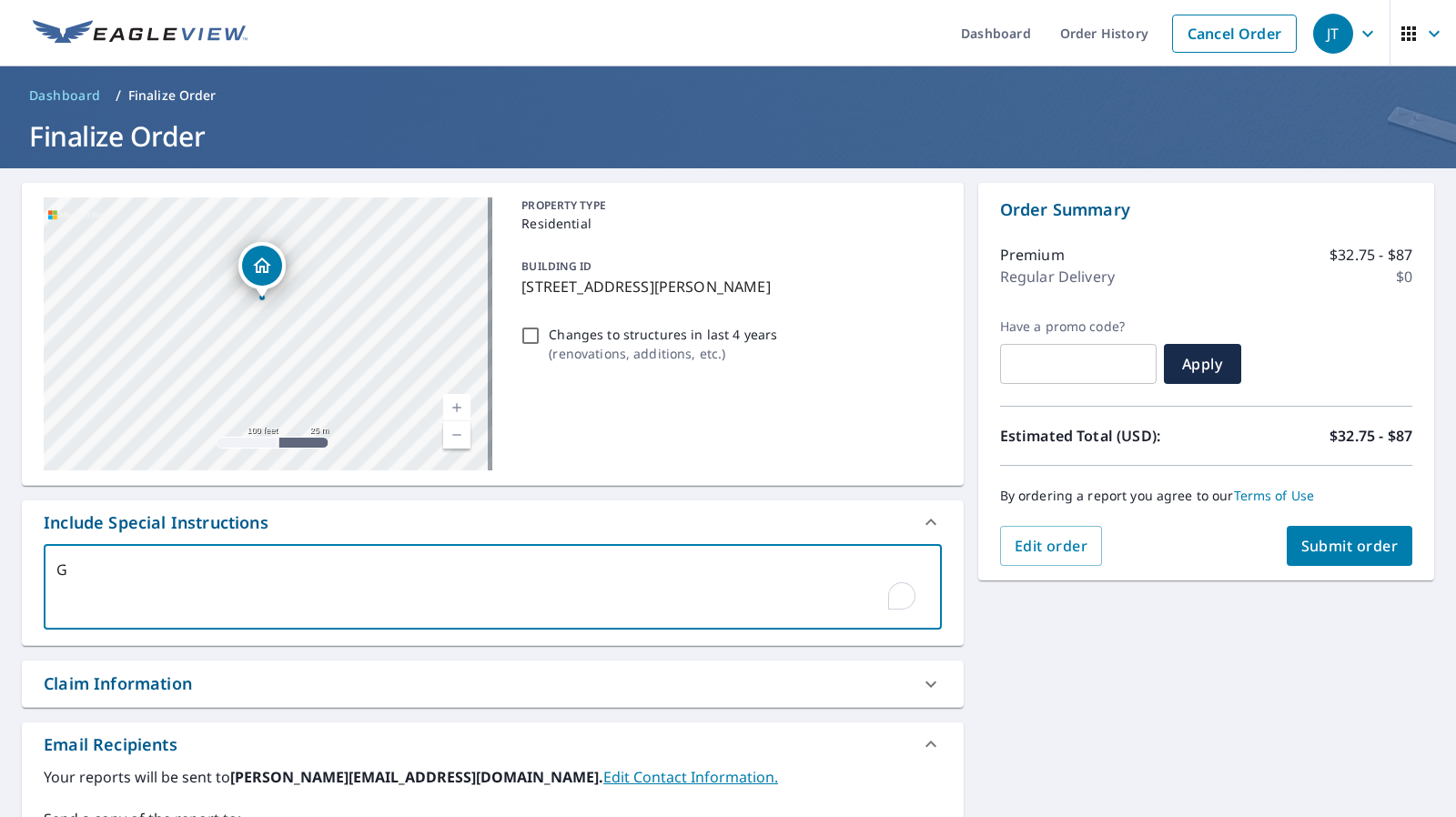 type on "x" 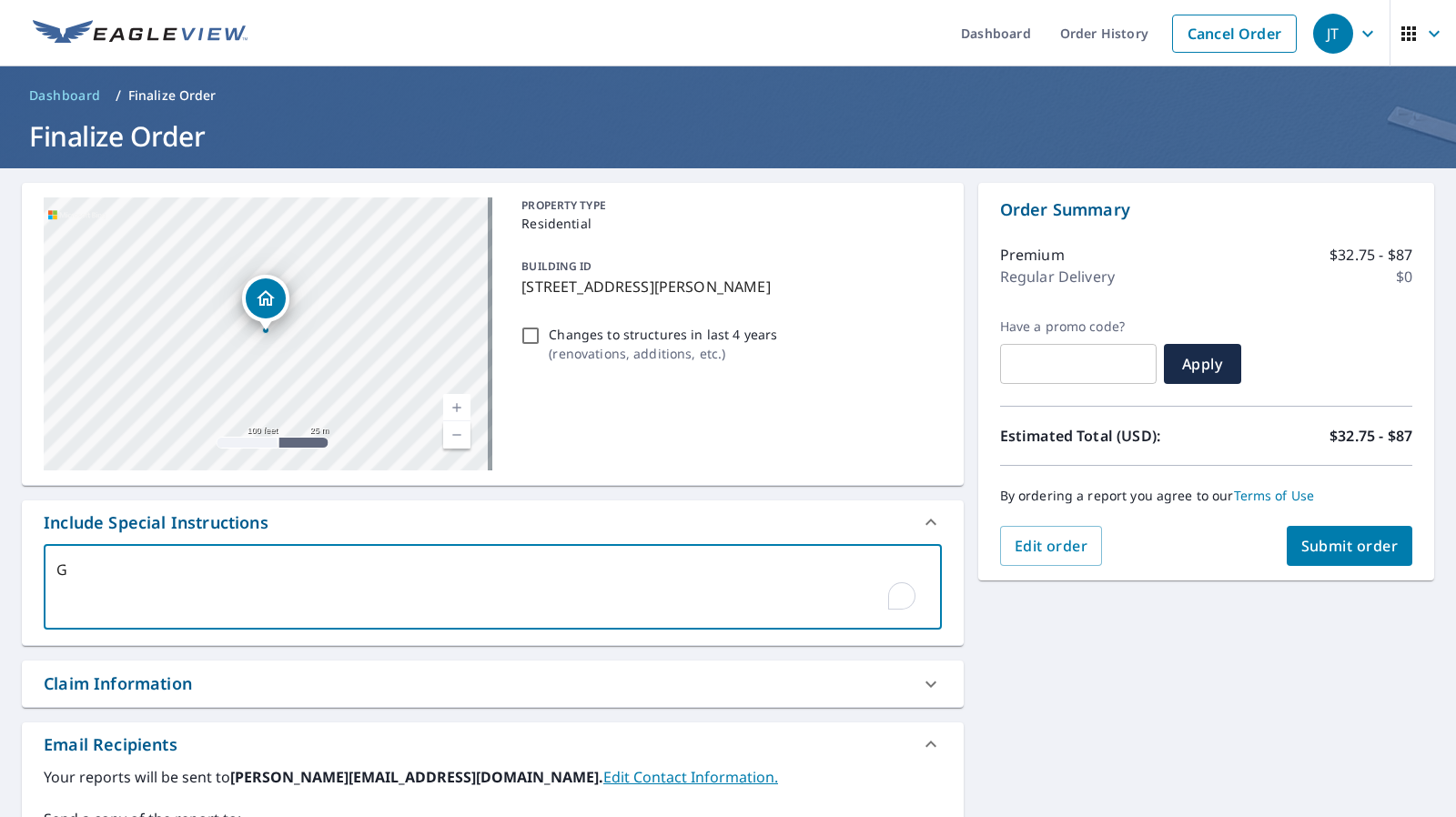 type on "Ge" 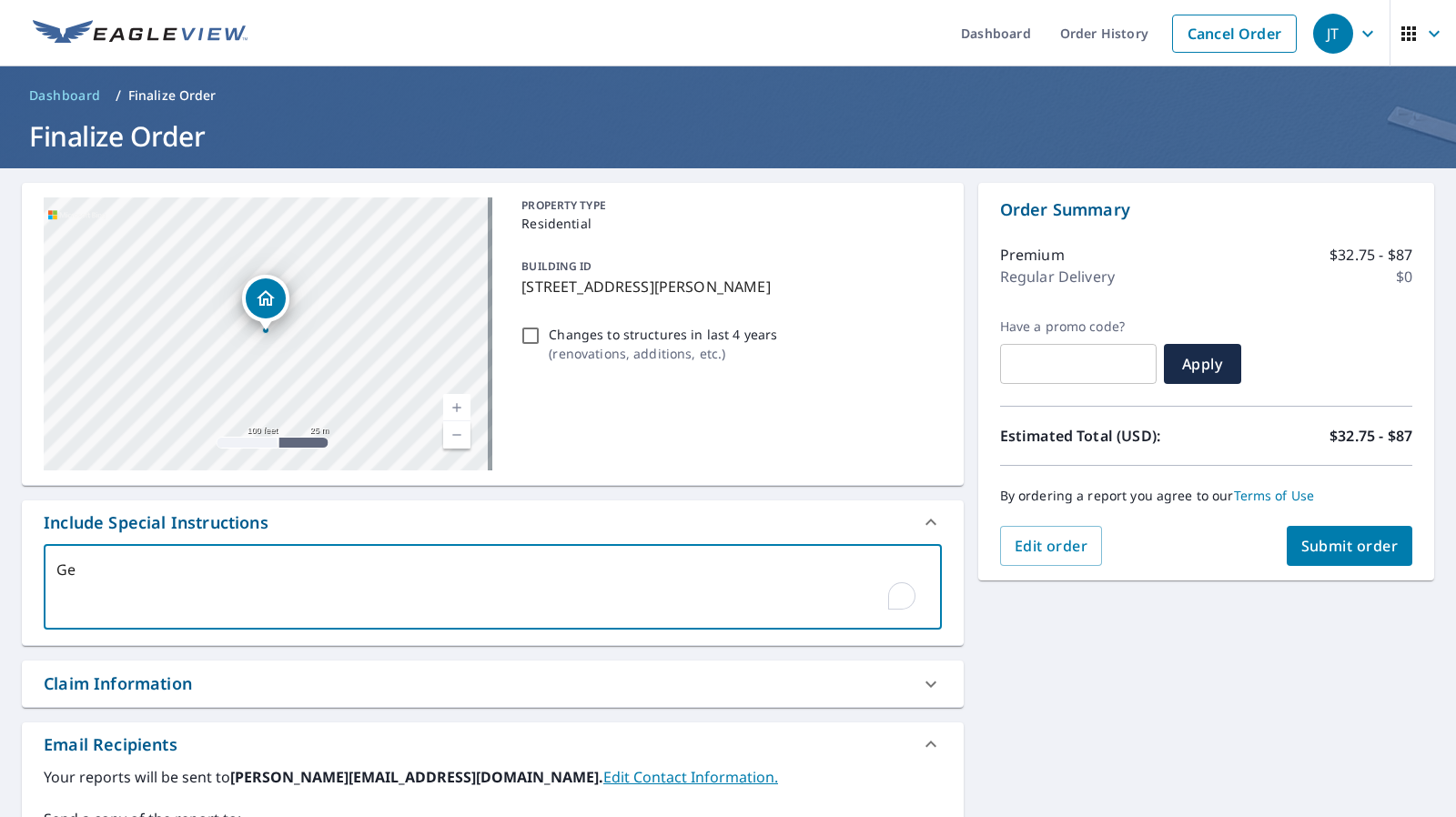 type on "x" 